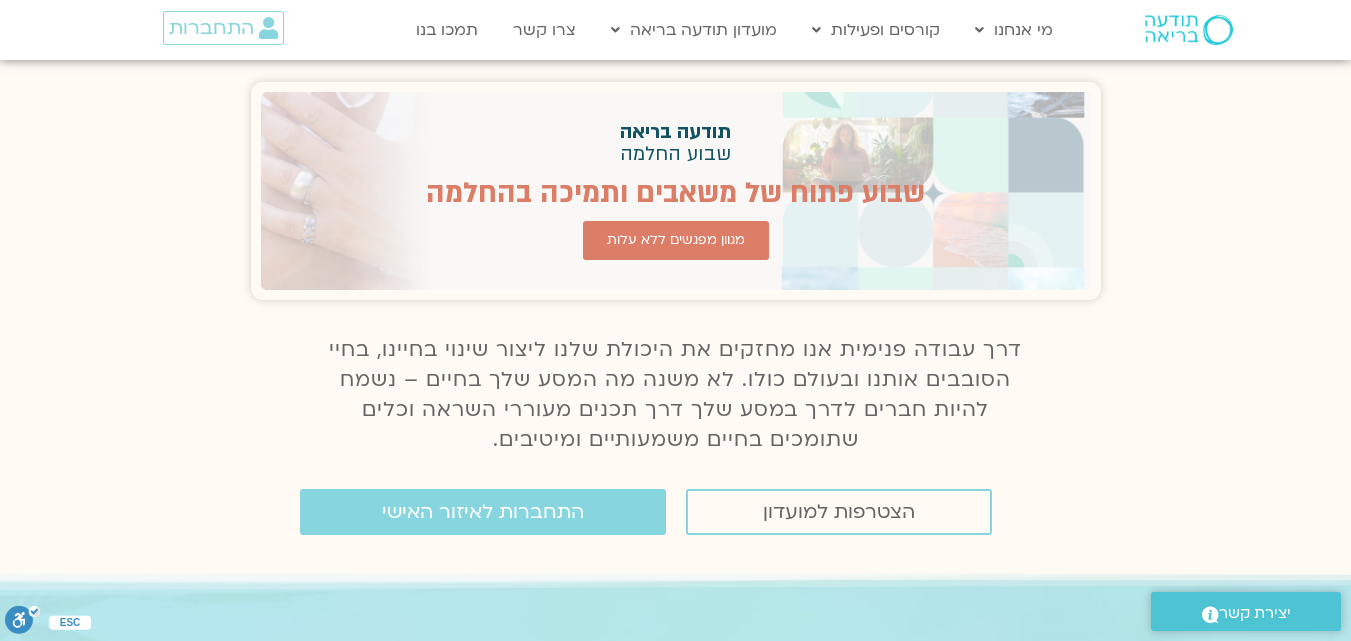 scroll, scrollTop: 0, scrollLeft: 0, axis: both 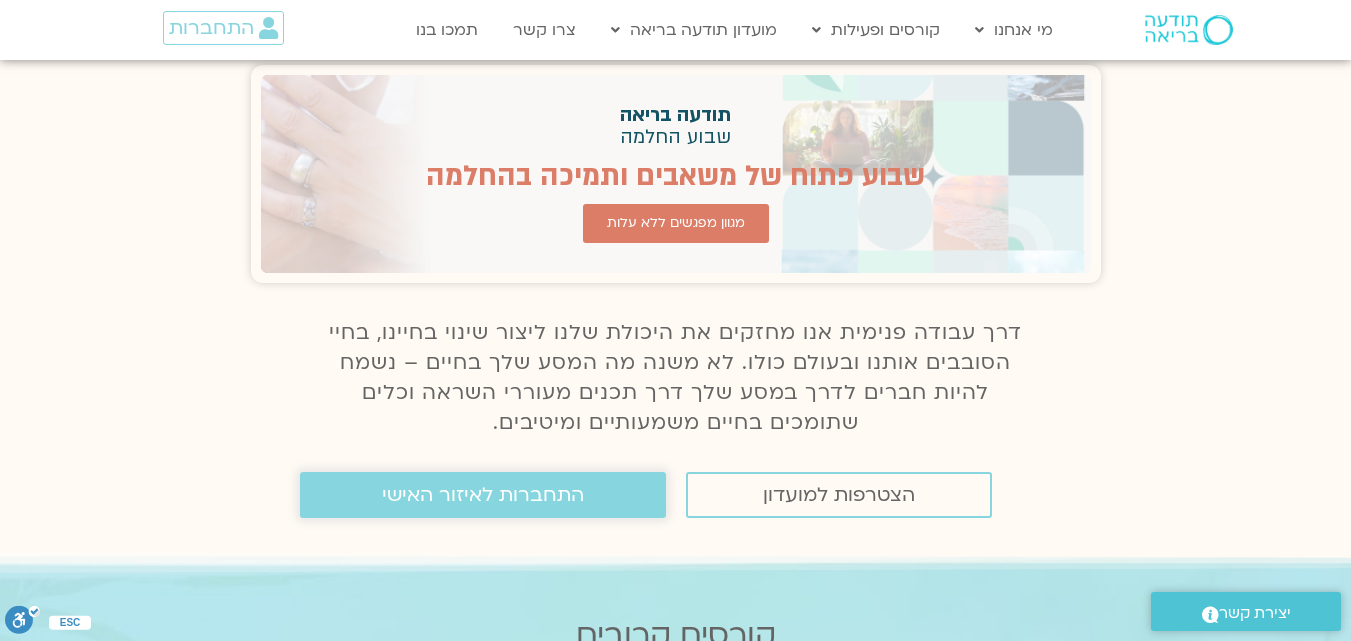 click on "התחברות לאיזור האישי" at bounding box center [483, 495] 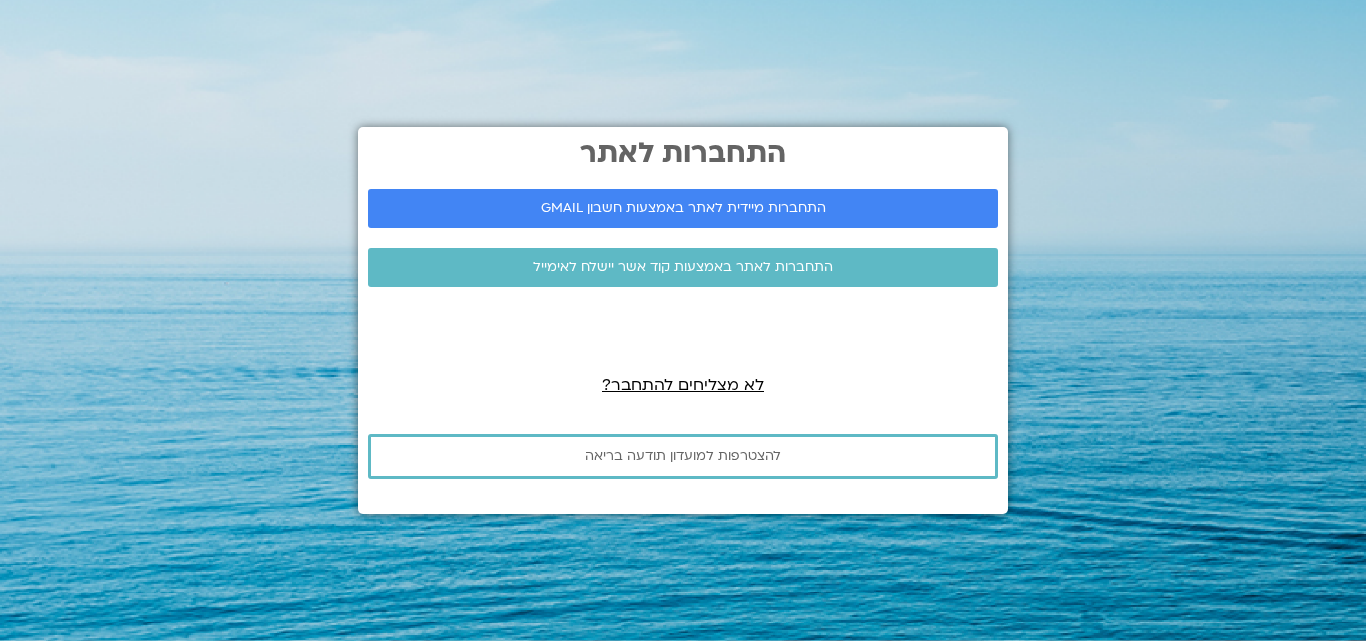 scroll, scrollTop: 0, scrollLeft: 0, axis: both 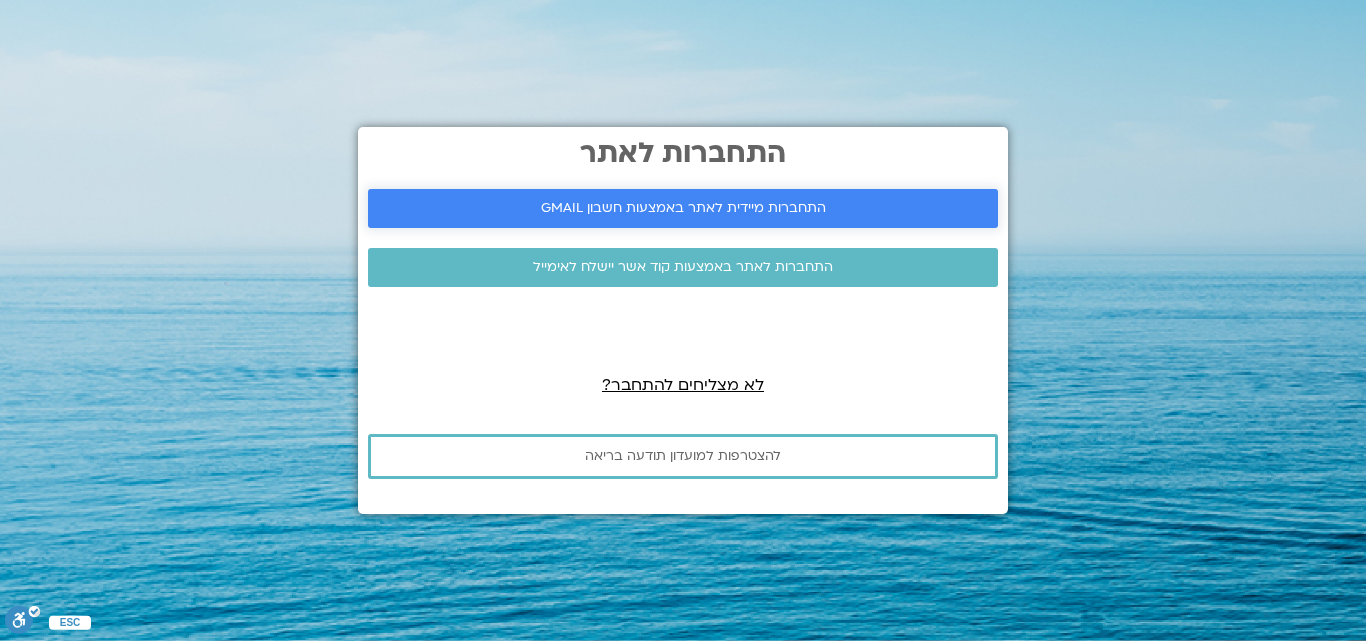 click on "התחברות מיידית לאתר באמצעות חשבון GMAIL" at bounding box center (683, 208) 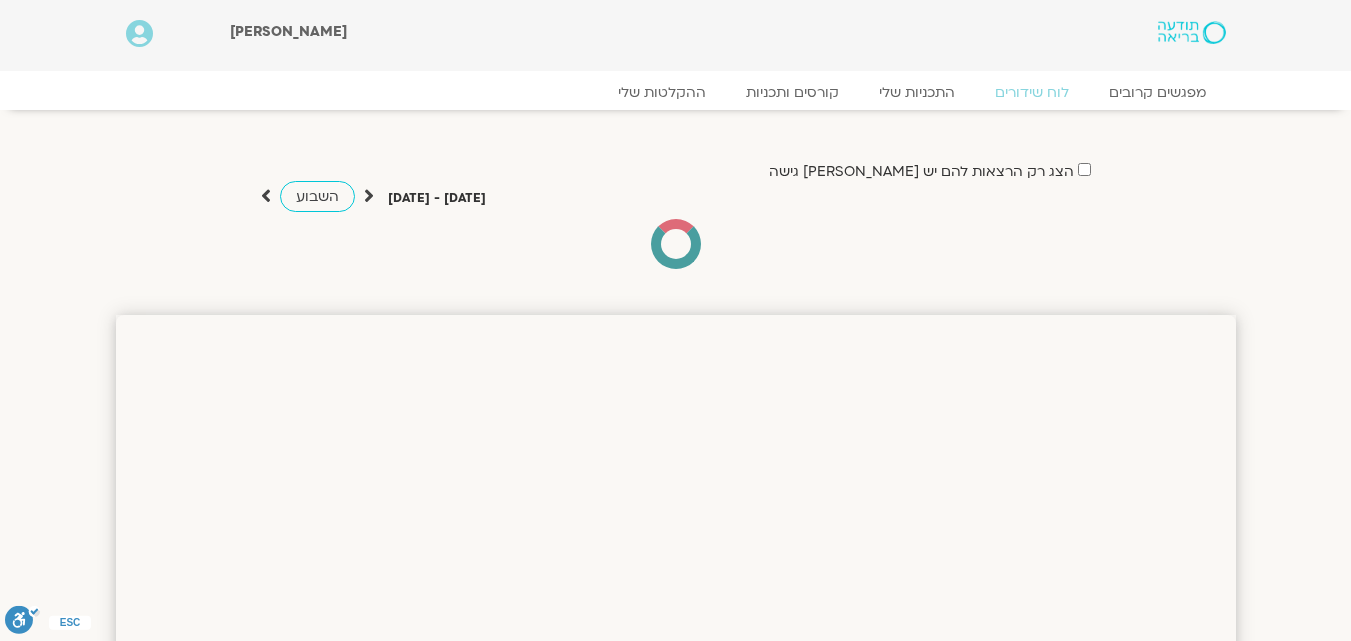 scroll, scrollTop: 0, scrollLeft: 0, axis: both 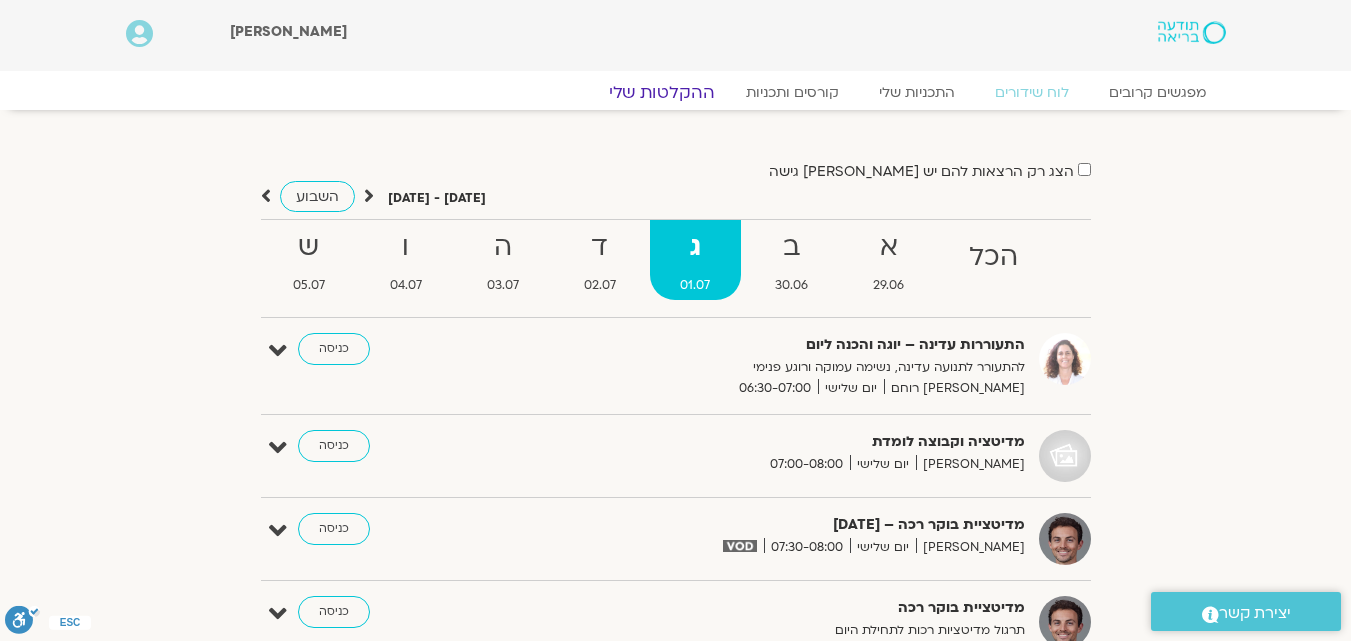 click on "ההקלטות שלי" 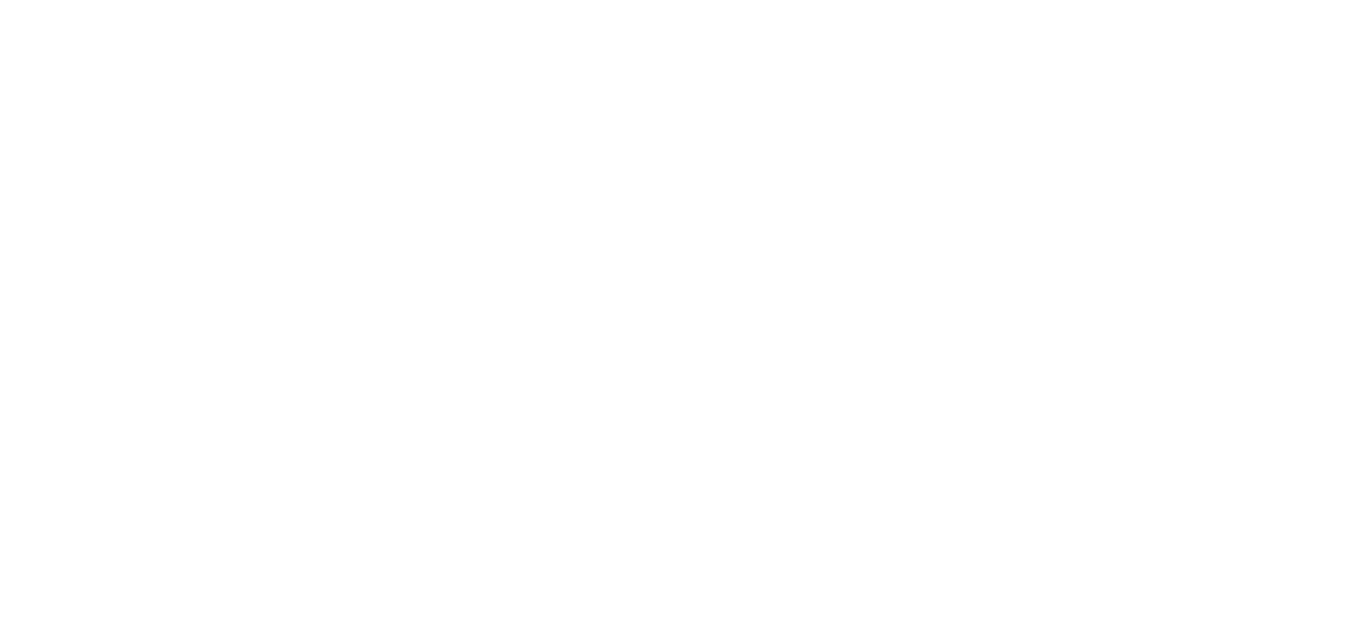 scroll, scrollTop: 0, scrollLeft: 0, axis: both 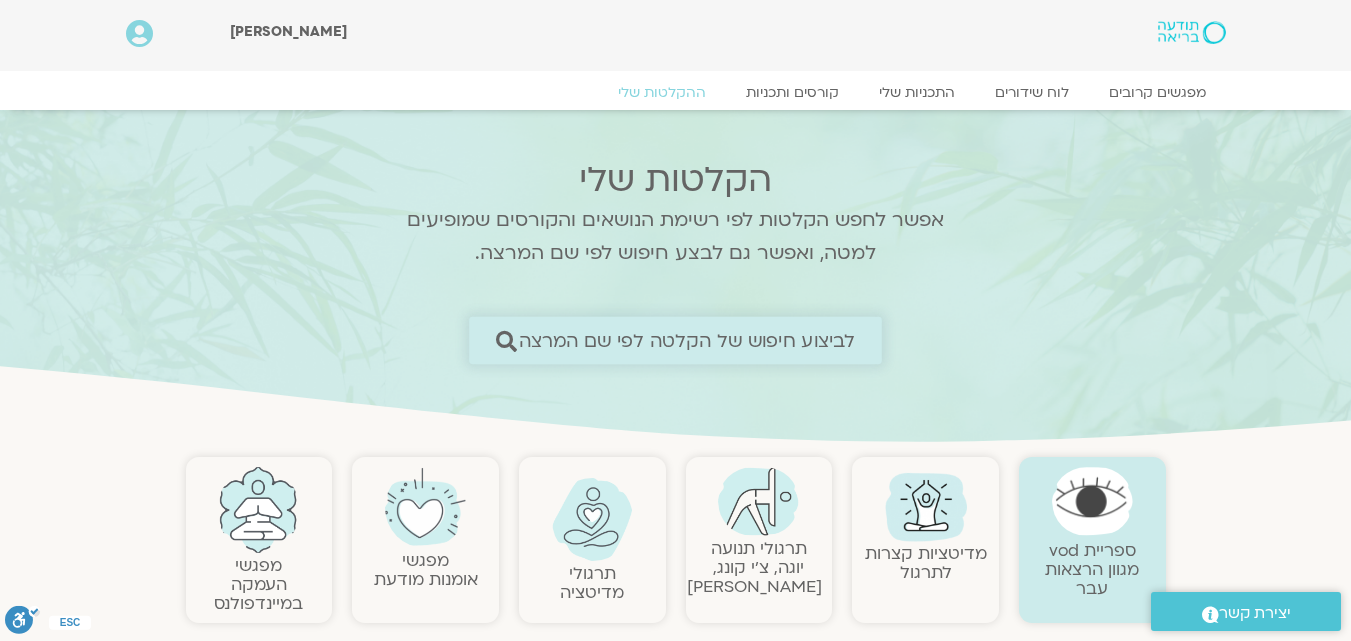 click on "לביצוע חיפוש של הקלטה לפי שם המרצה" at bounding box center [687, 340] 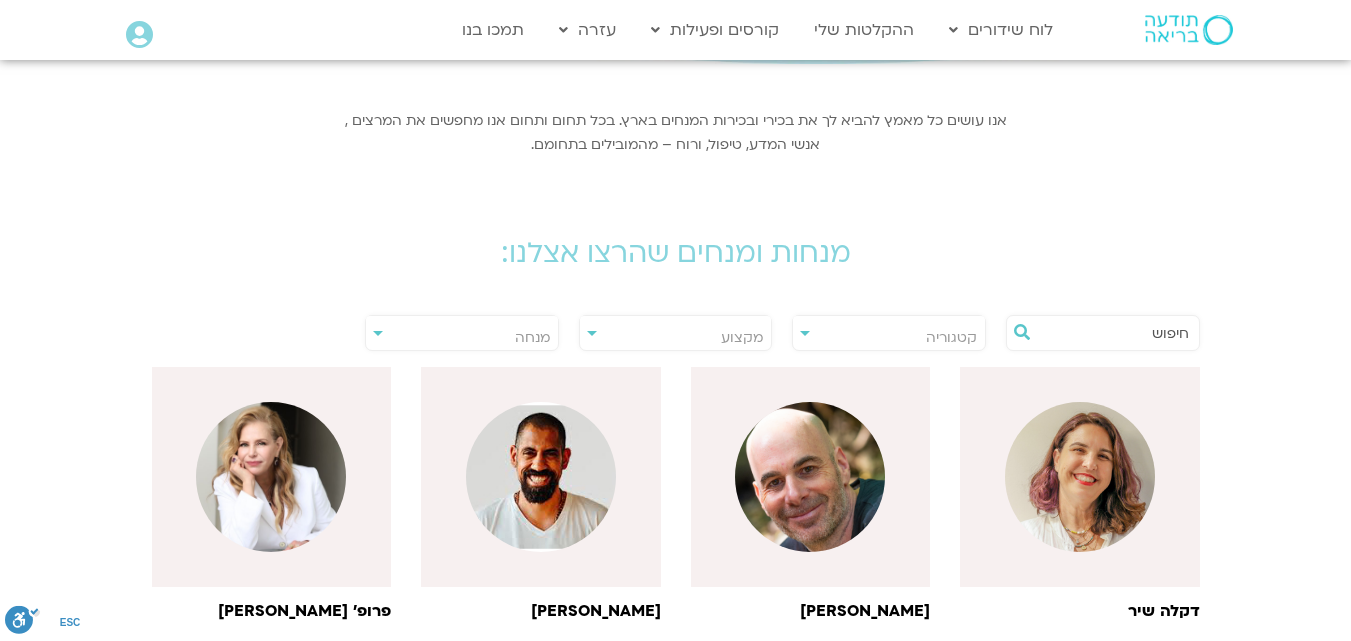 scroll, scrollTop: 257, scrollLeft: 0, axis: vertical 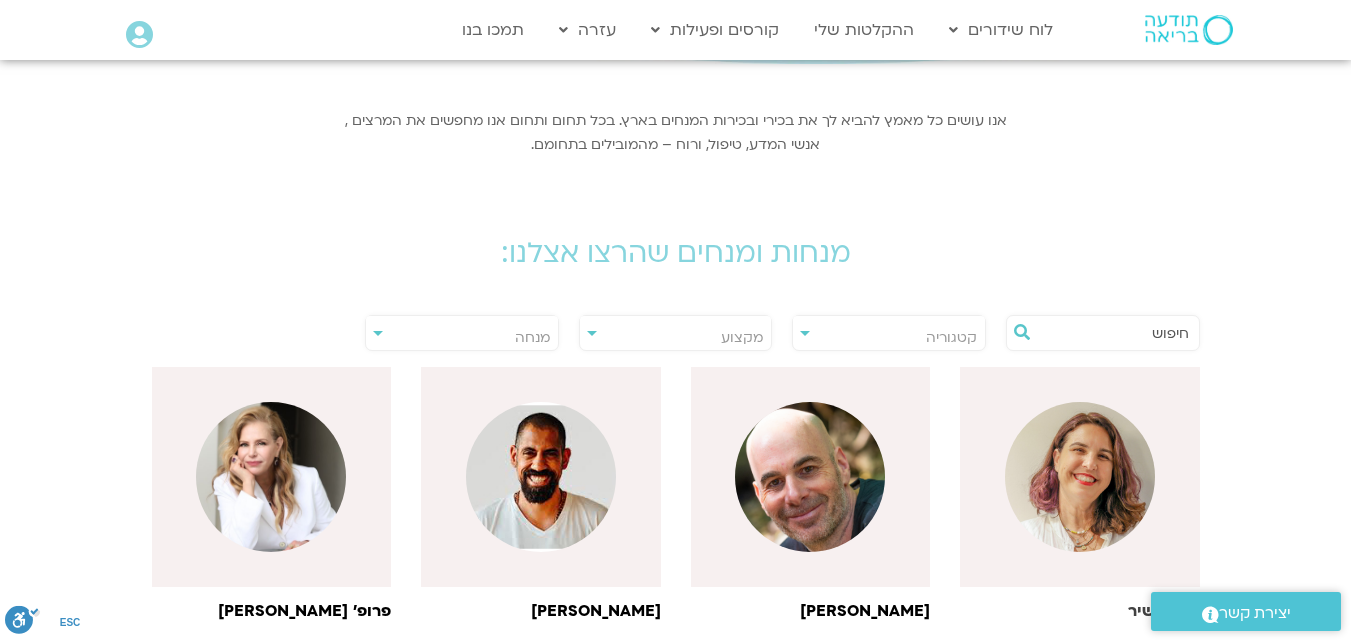 click at bounding box center (1080, 477) 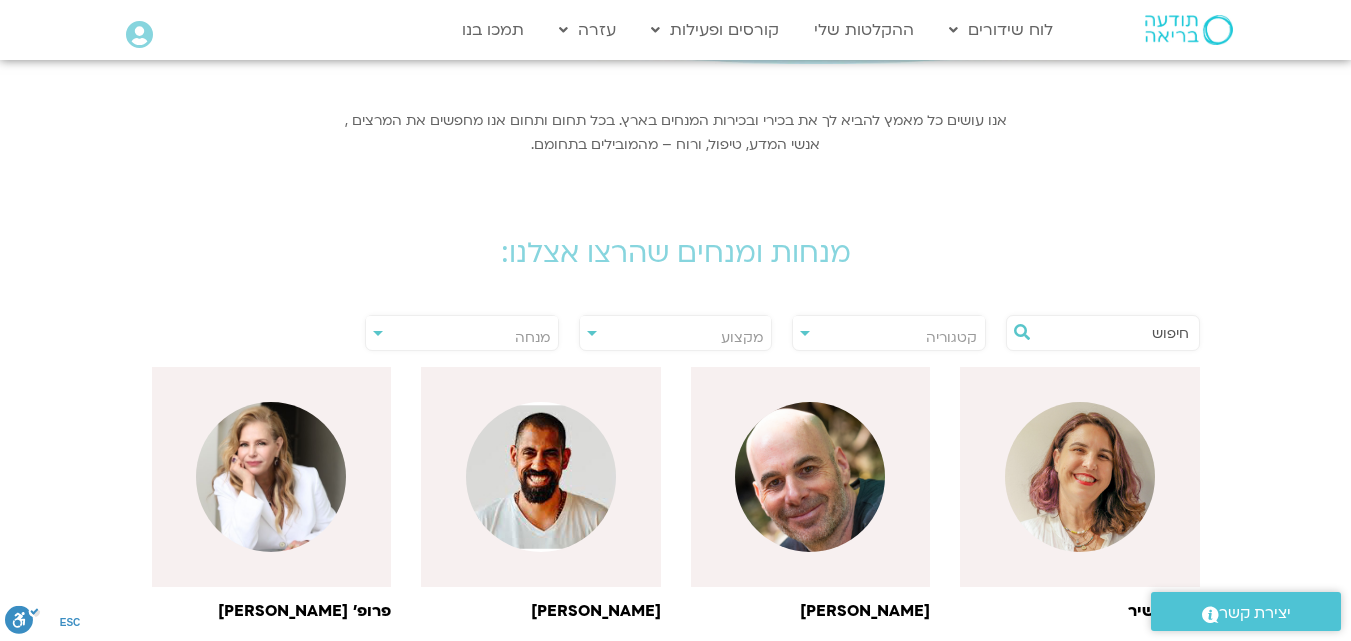click at bounding box center [1113, 333] 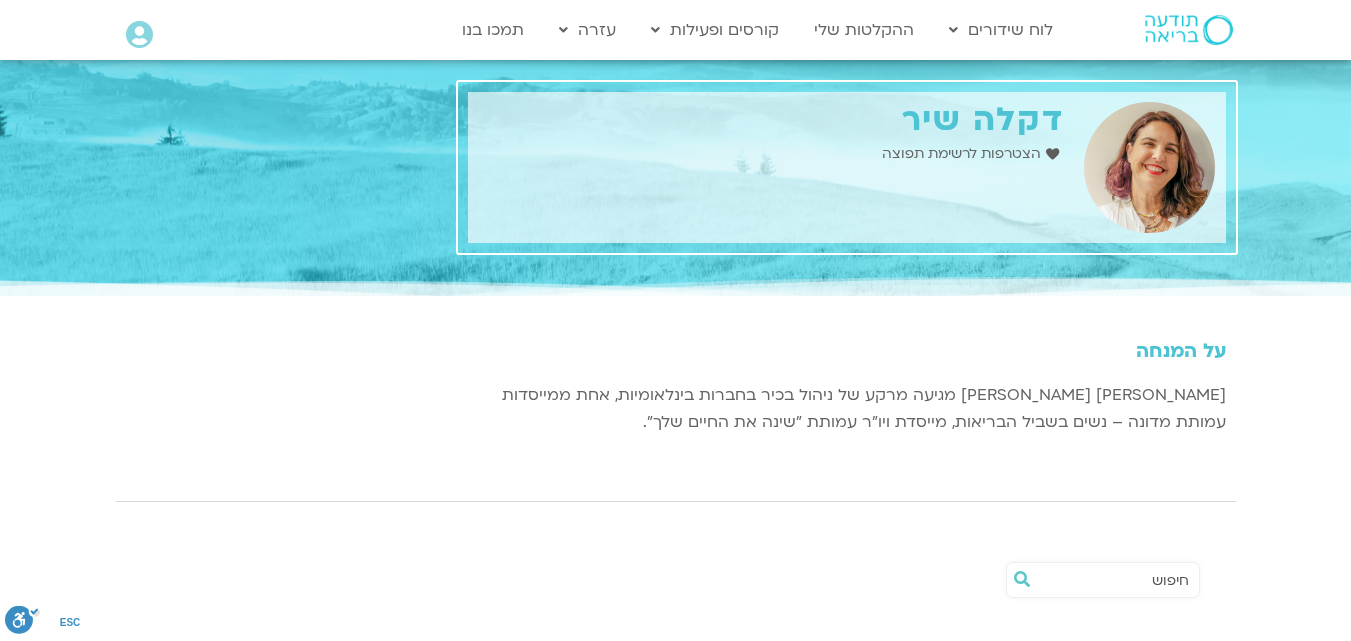scroll, scrollTop: 280, scrollLeft: 0, axis: vertical 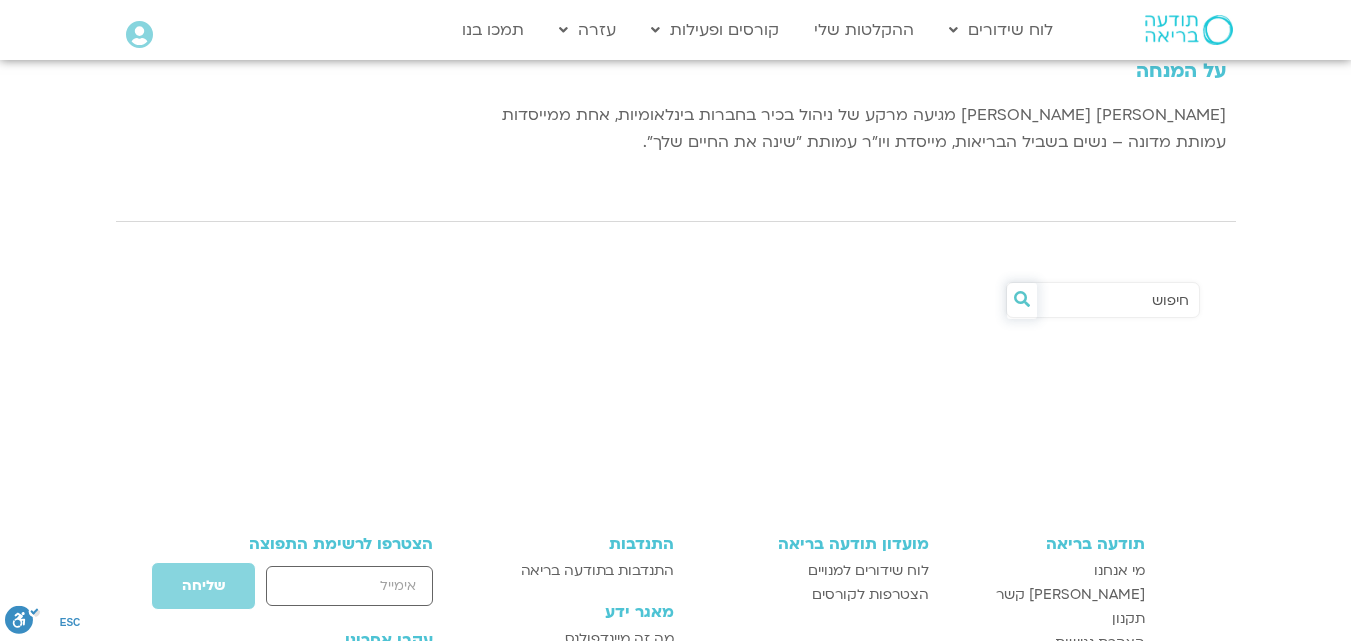click at bounding box center (1022, 299) 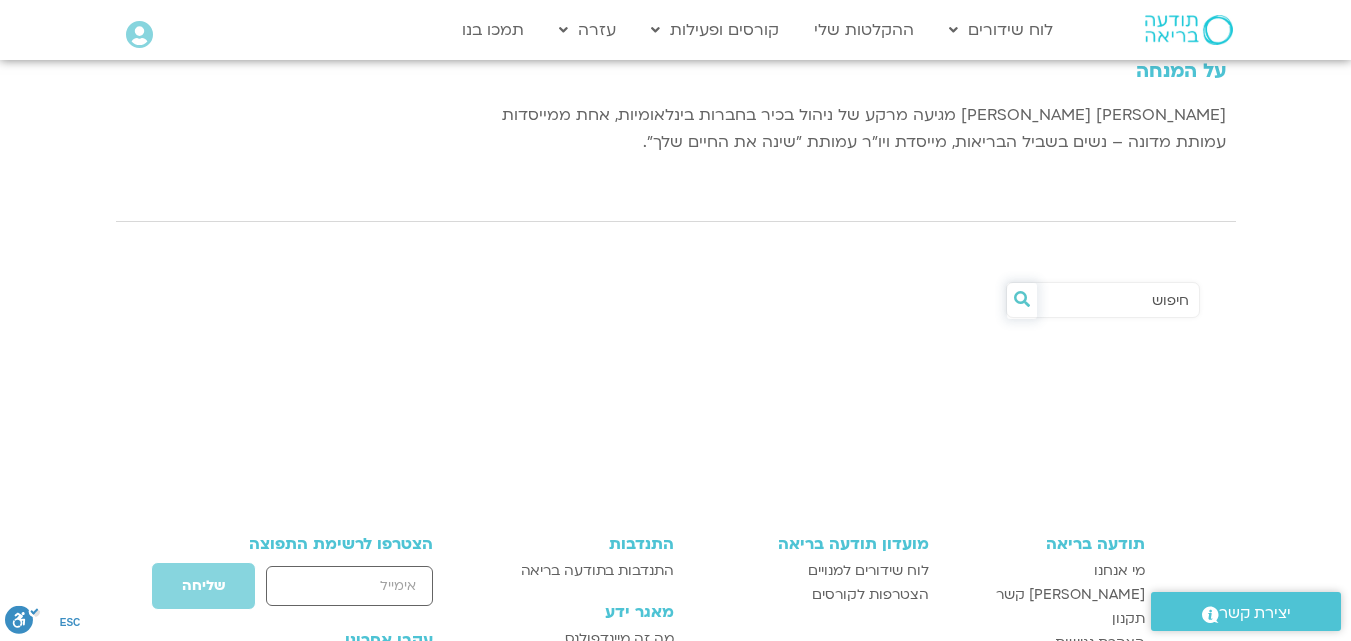 scroll, scrollTop: 280, scrollLeft: 0, axis: vertical 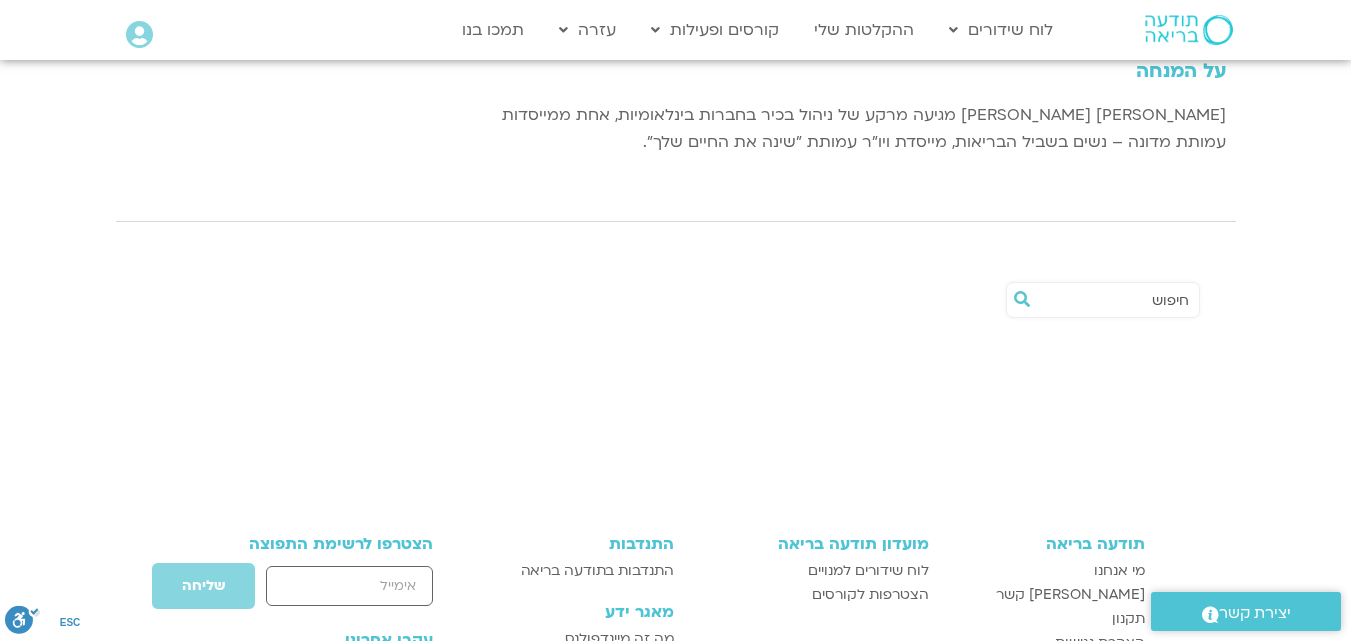 click at bounding box center [1113, 300] 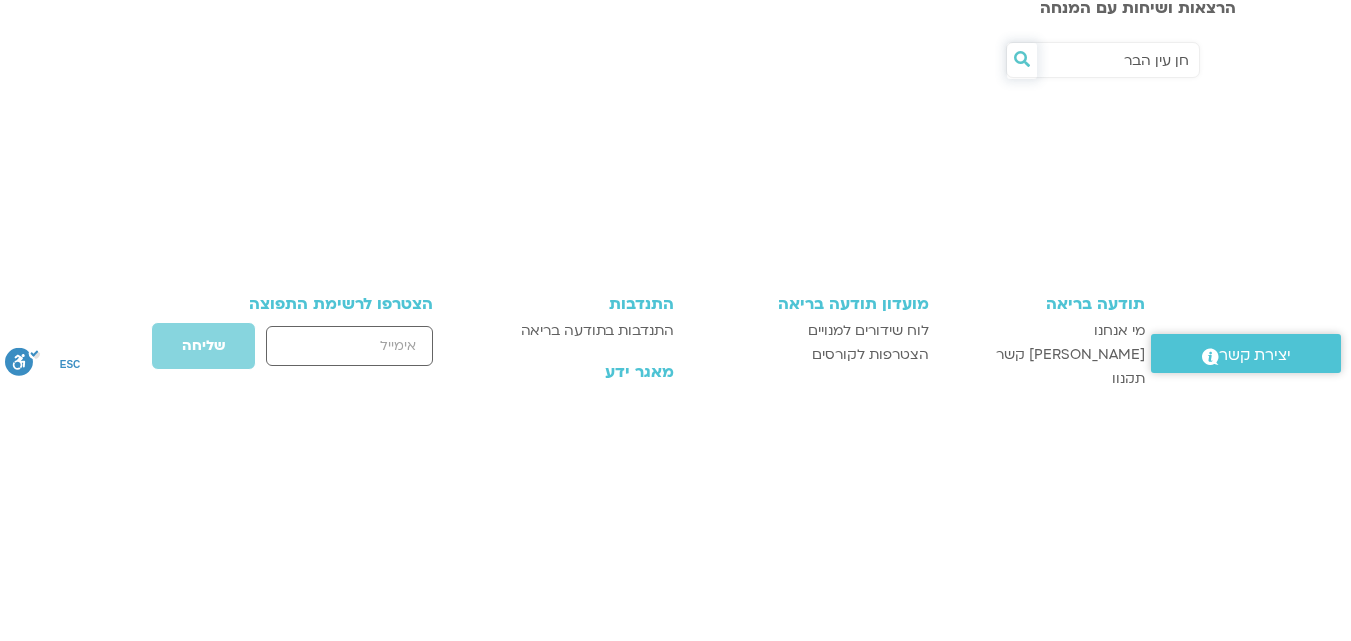 type on "חן עין הבר" 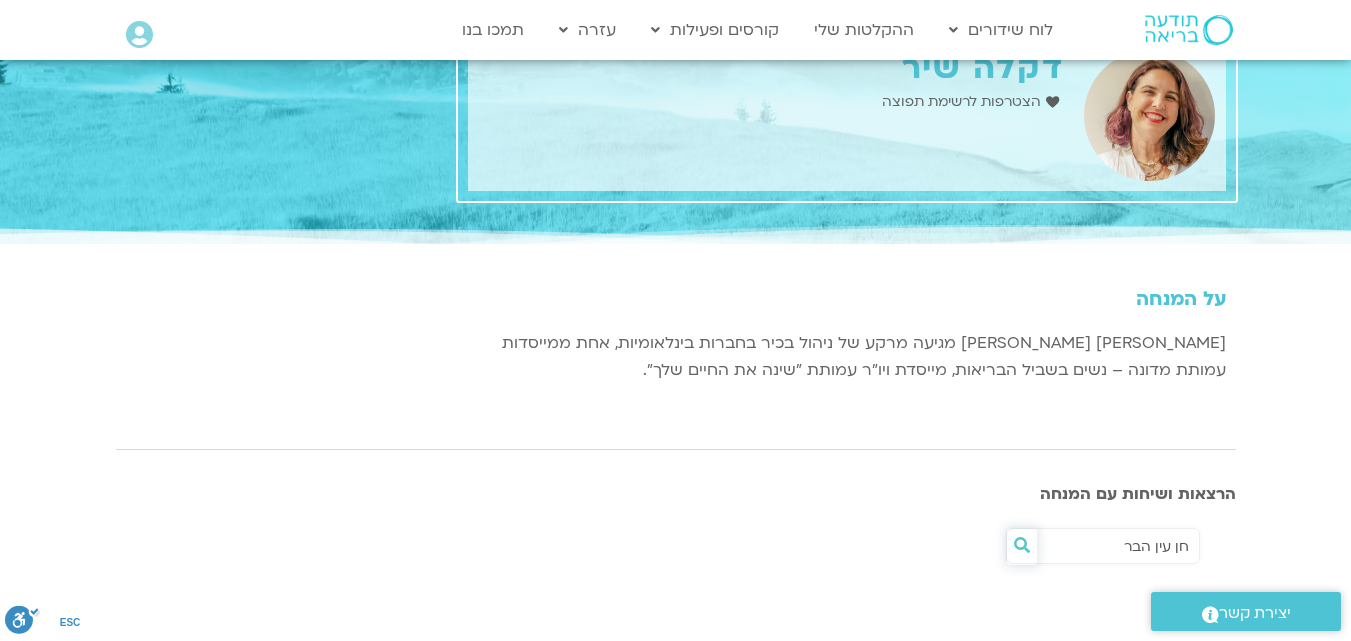 scroll, scrollTop: 47, scrollLeft: 0, axis: vertical 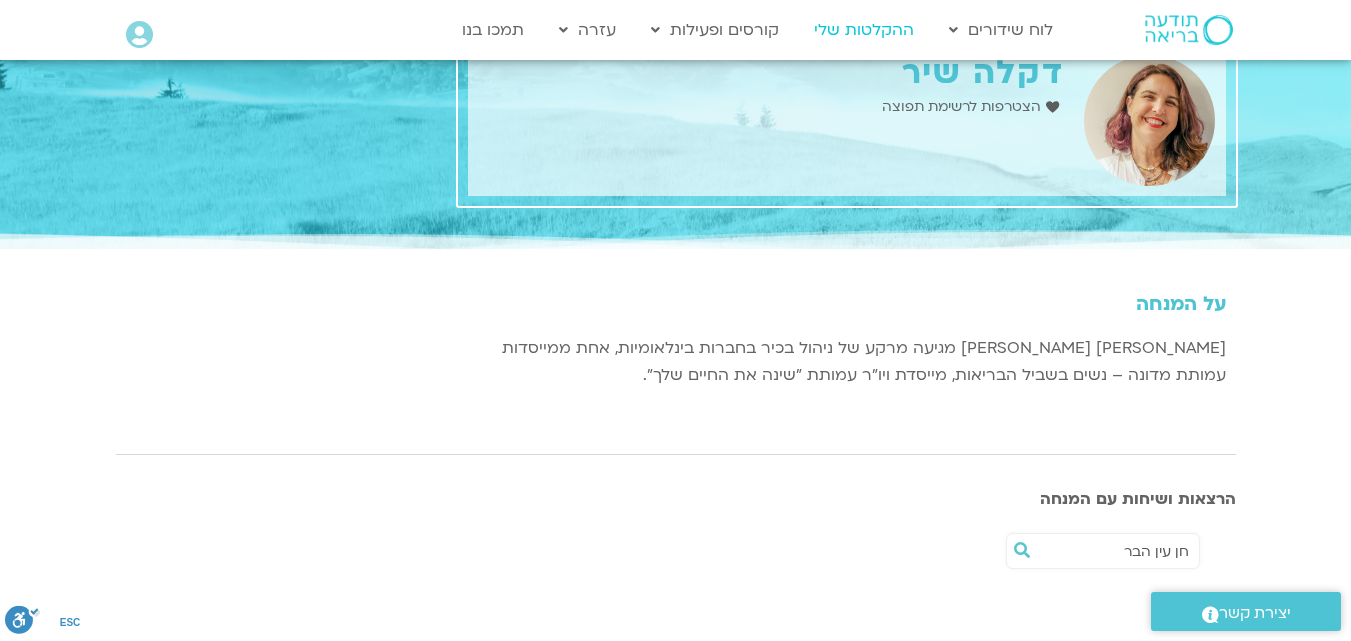 click on "ההקלטות שלי" at bounding box center (864, 30) 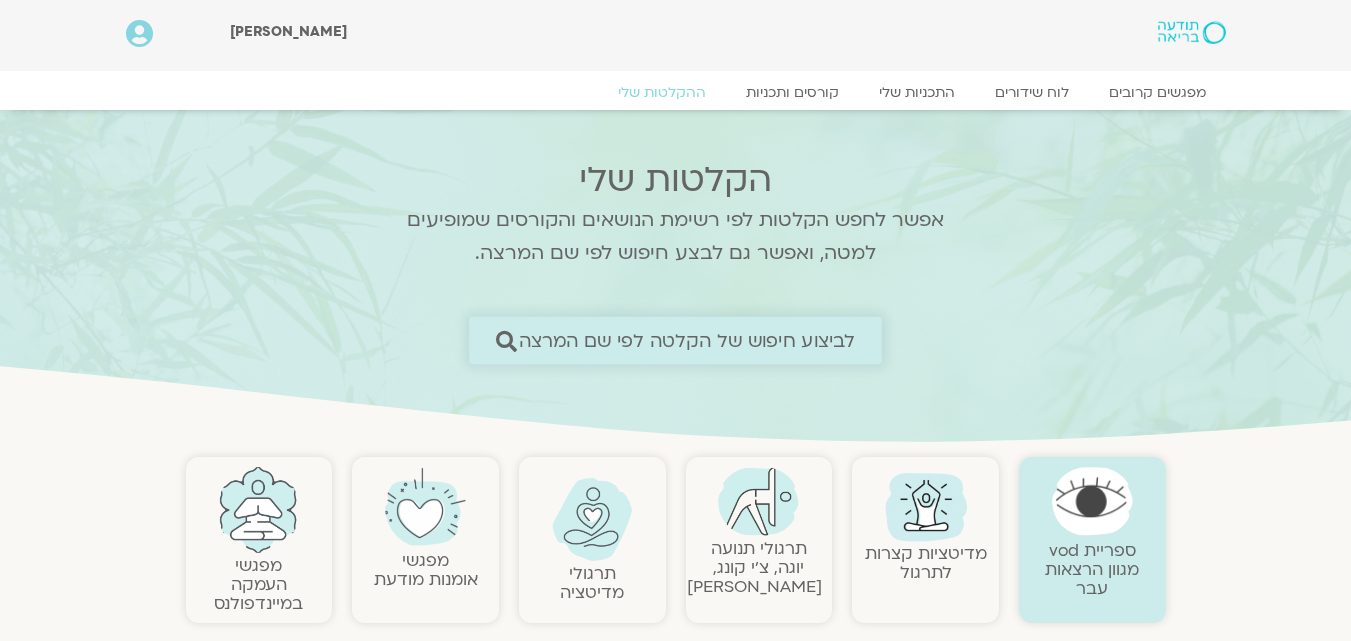 click on "לביצוע חיפוש של הקלטה לפי שם המרצה" at bounding box center (675, 340) 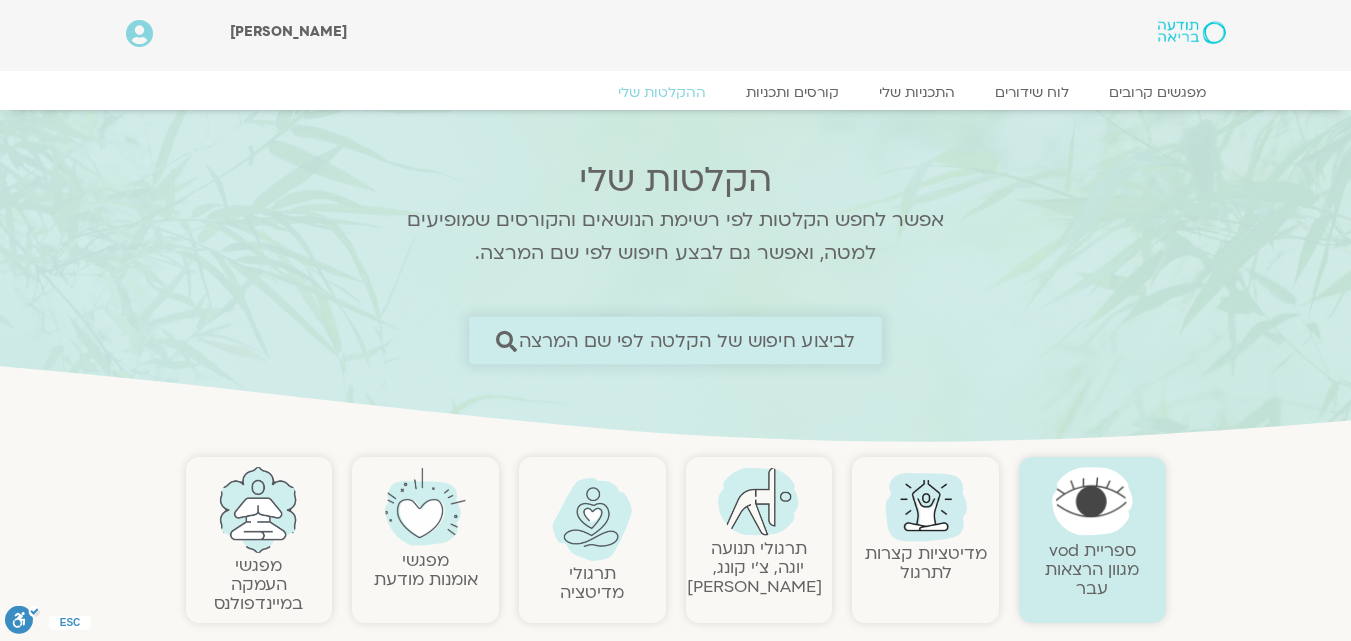 scroll, scrollTop: 0, scrollLeft: 0, axis: both 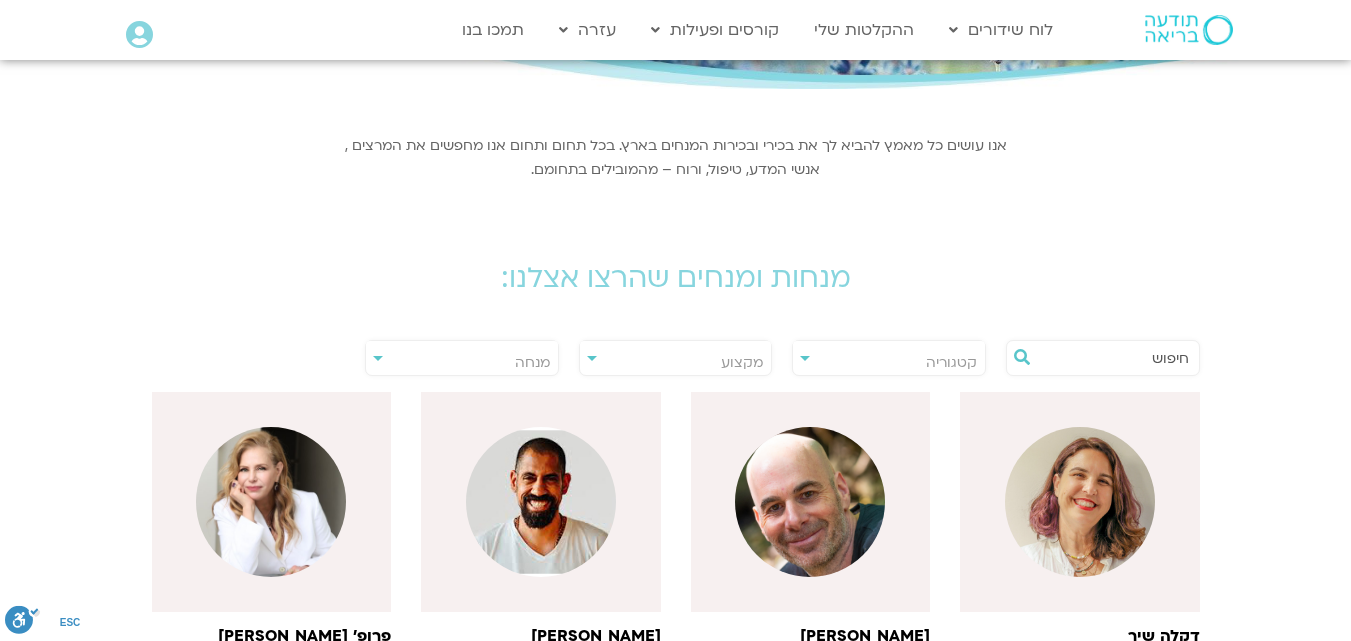 click at bounding box center (1103, 358) 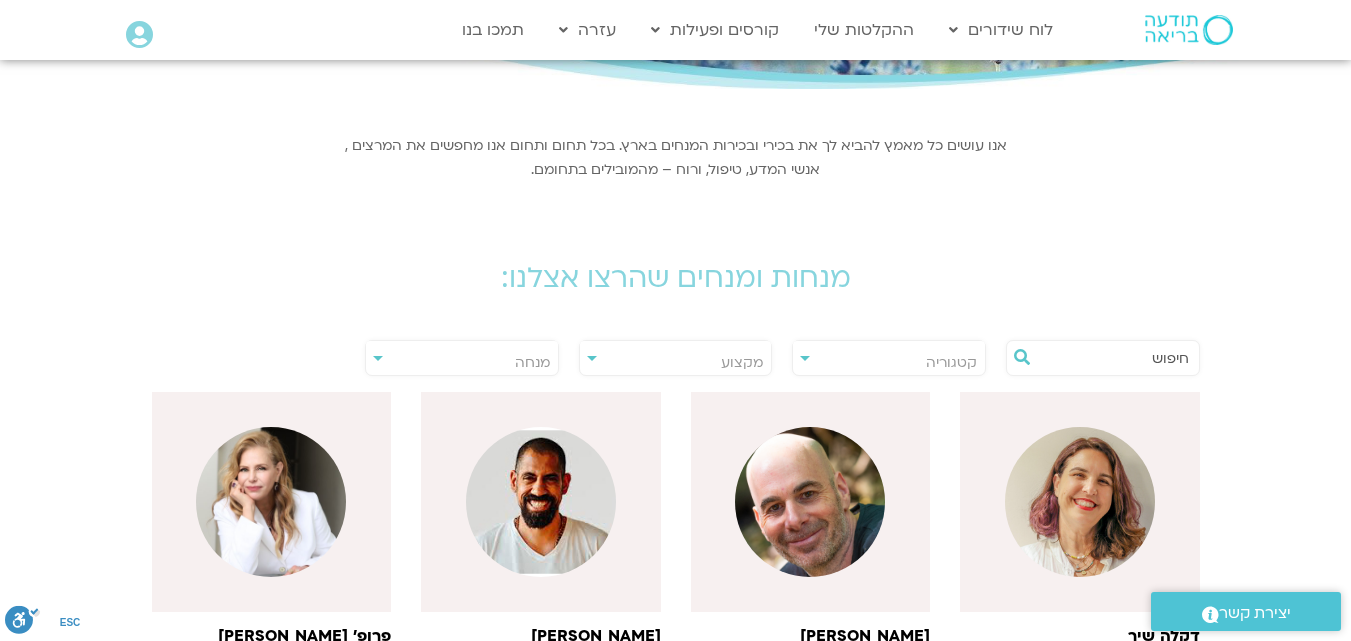 scroll, scrollTop: 0, scrollLeft: 0, axis: both 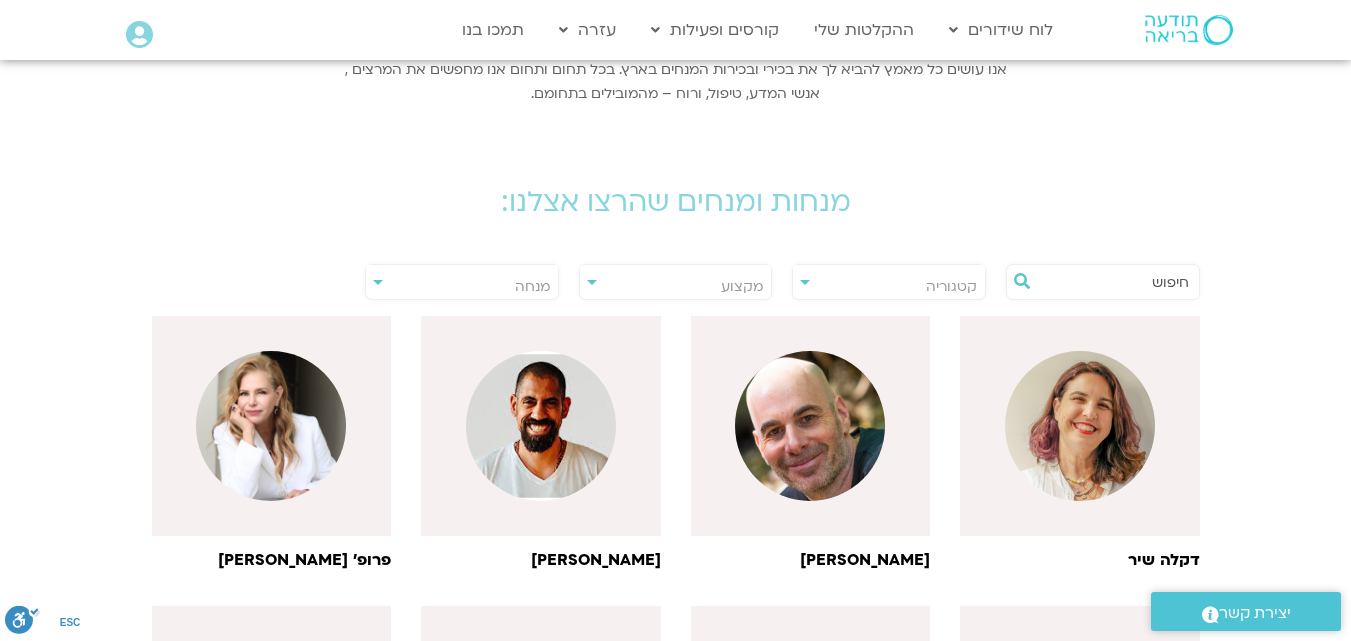 click on "מנחה" at bounding box center [462, 287] 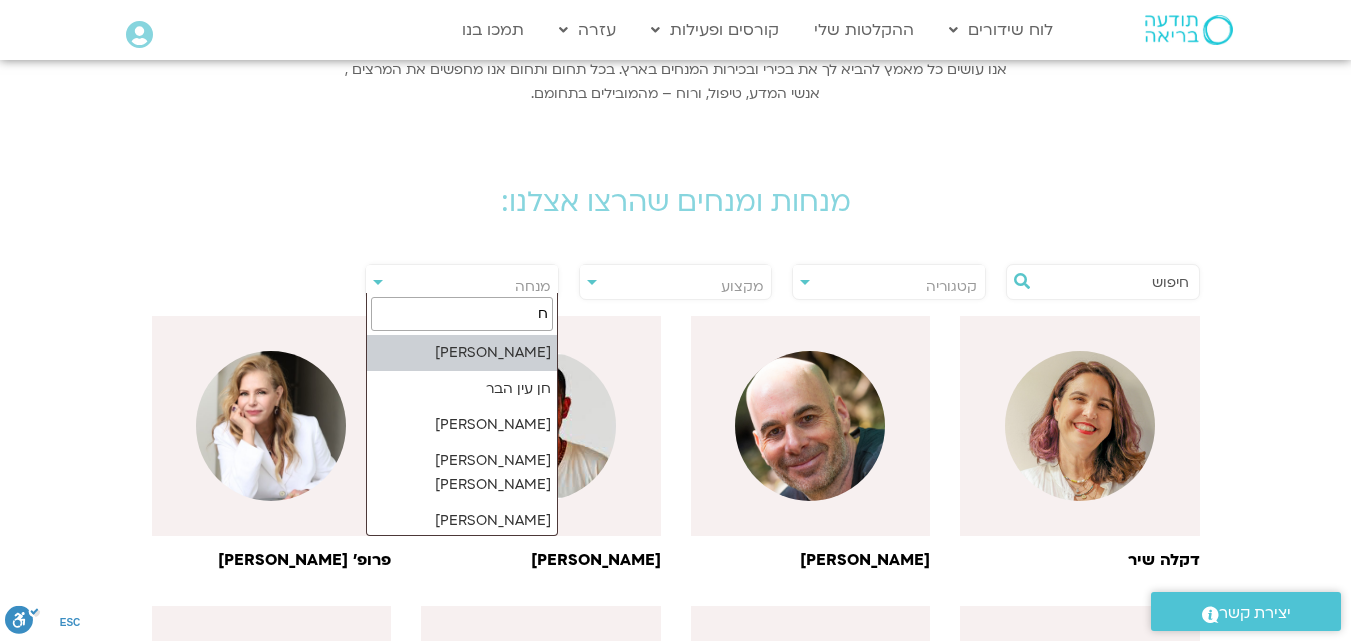 type on "חן" 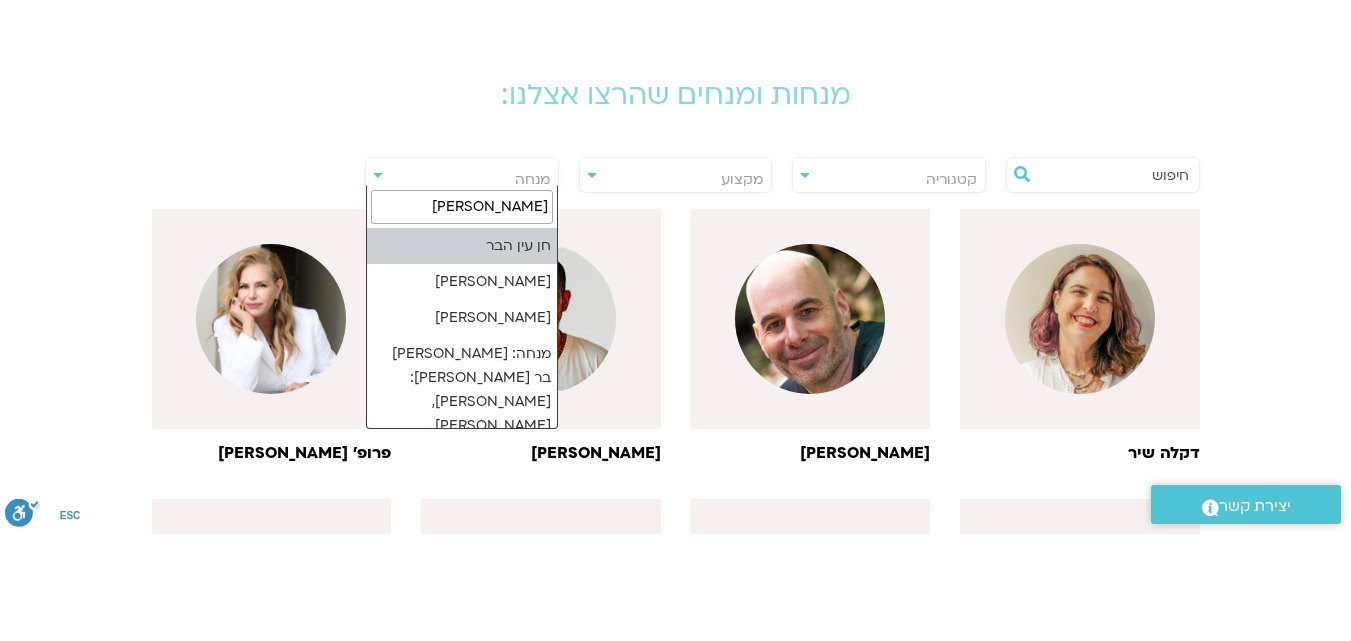 select on "******" 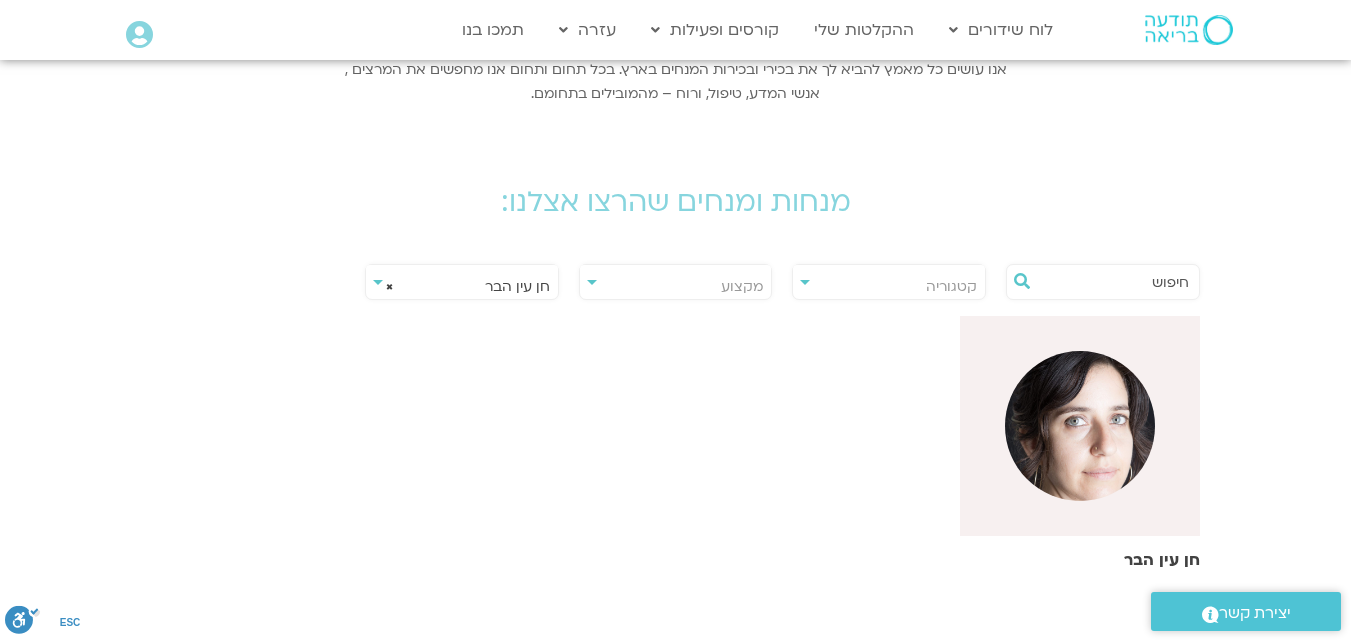 click at bounding box center [1080, 426] 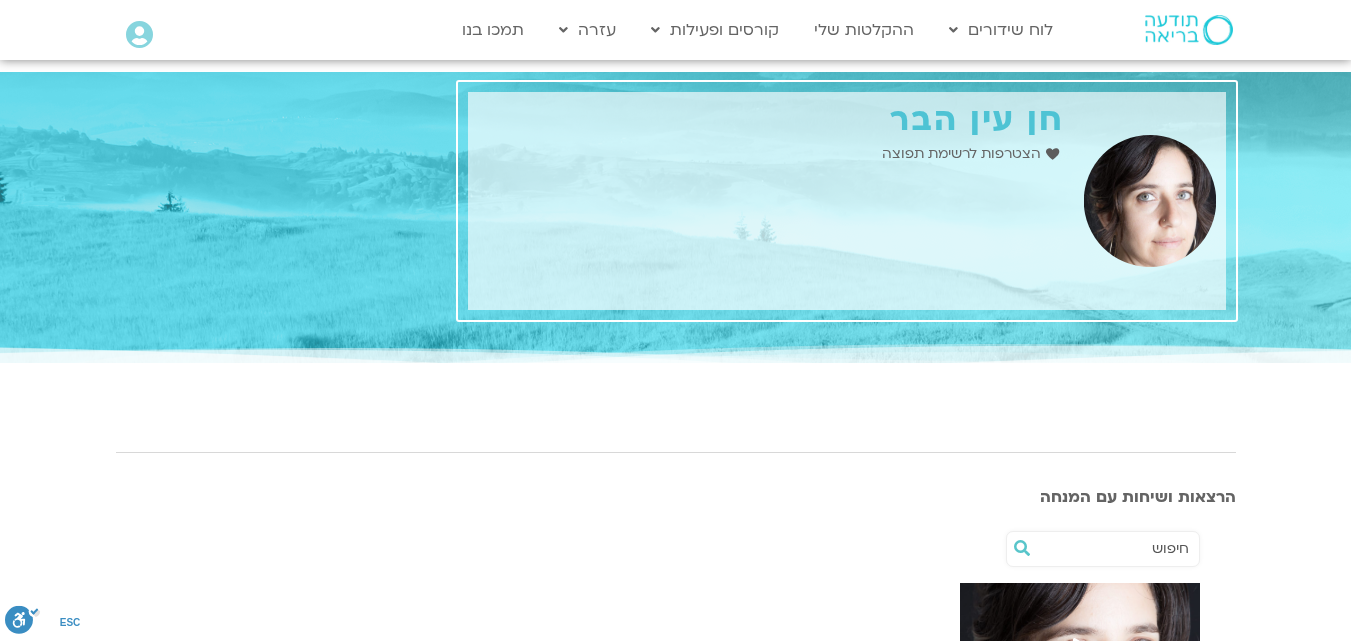 scroll, scrollTop: 0, scrollLeft: 0, axis: both 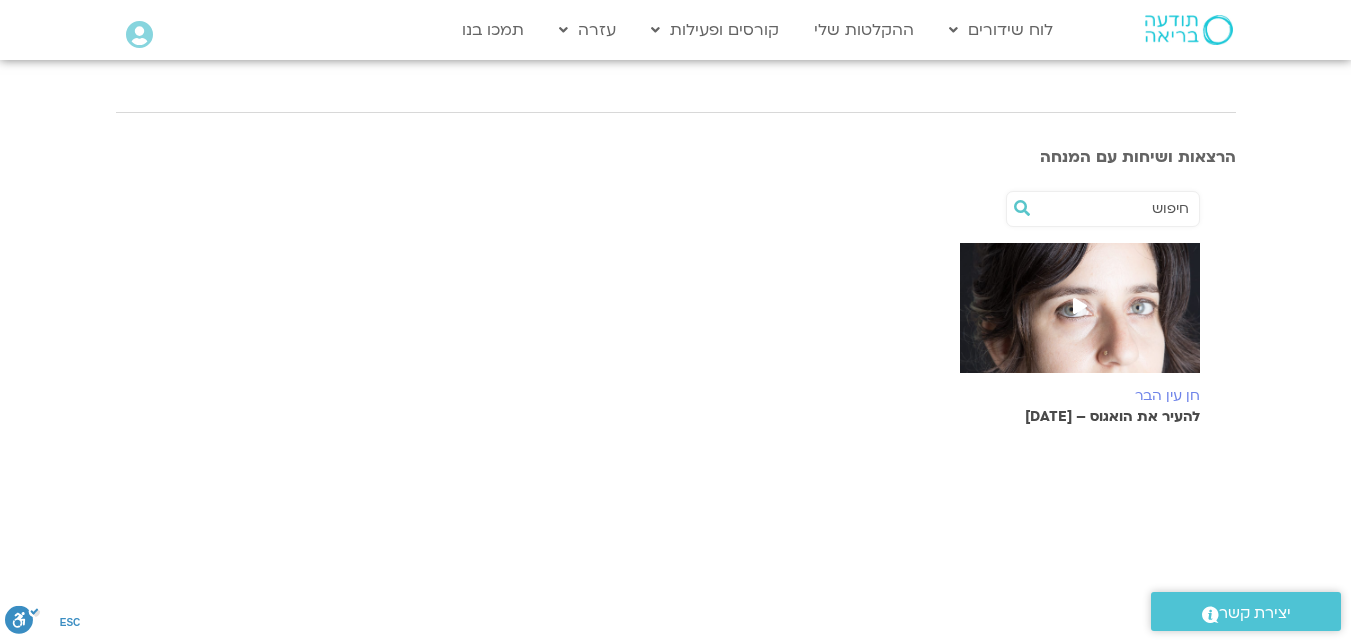 click on "חן עין הבר" at bounding box center [1080, 396] 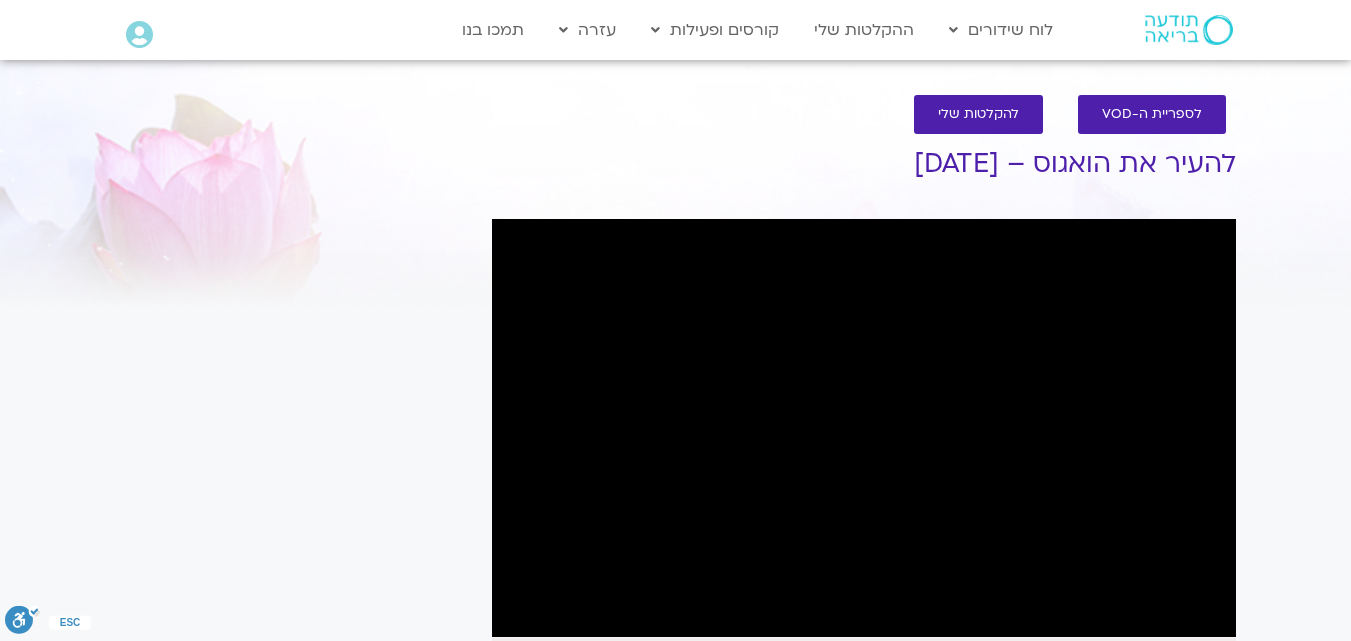 scroll, scrollTop: 0, scrollLeft: 0, axis: both 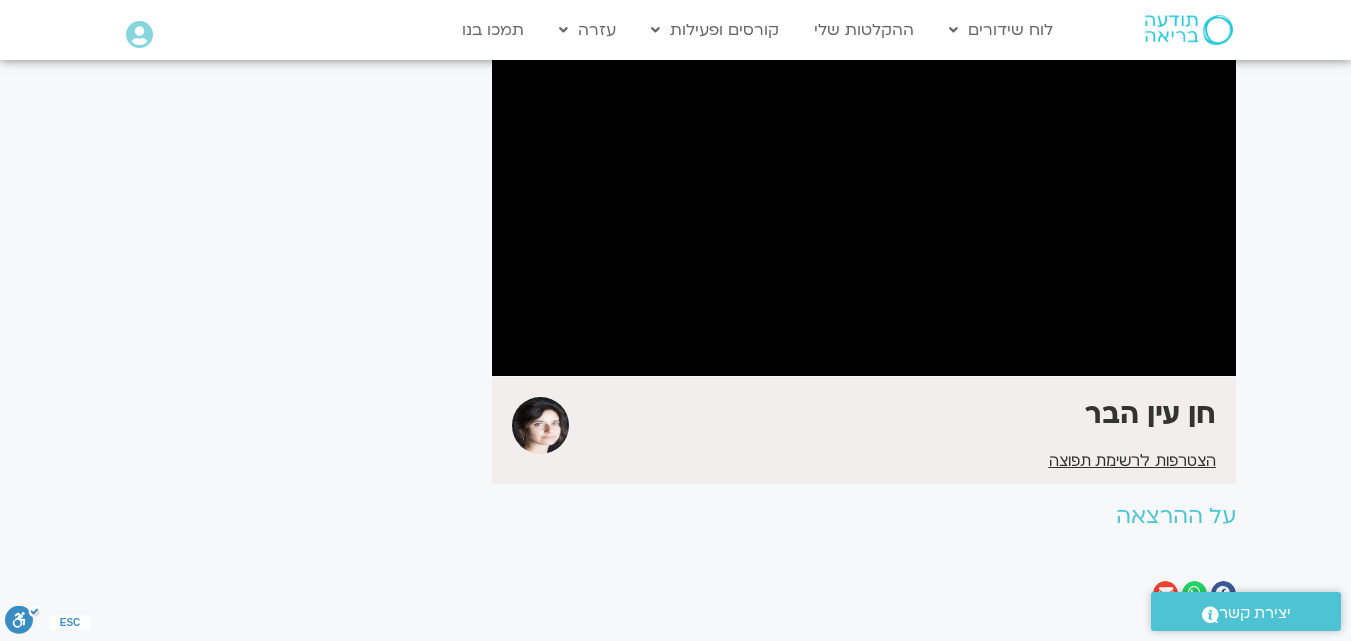 click on "לספריית ה-VOD
להקלטות שלי
להעיר את [GEOGRAPHIC_DATA] – [DATE]
[PERSON_NAME] עין הבר
הצטרפות לרשימת תפוצה
לינק תרומה  למורה
[PERSON_NAME] עין הבר" at bounding box center (675, 225) 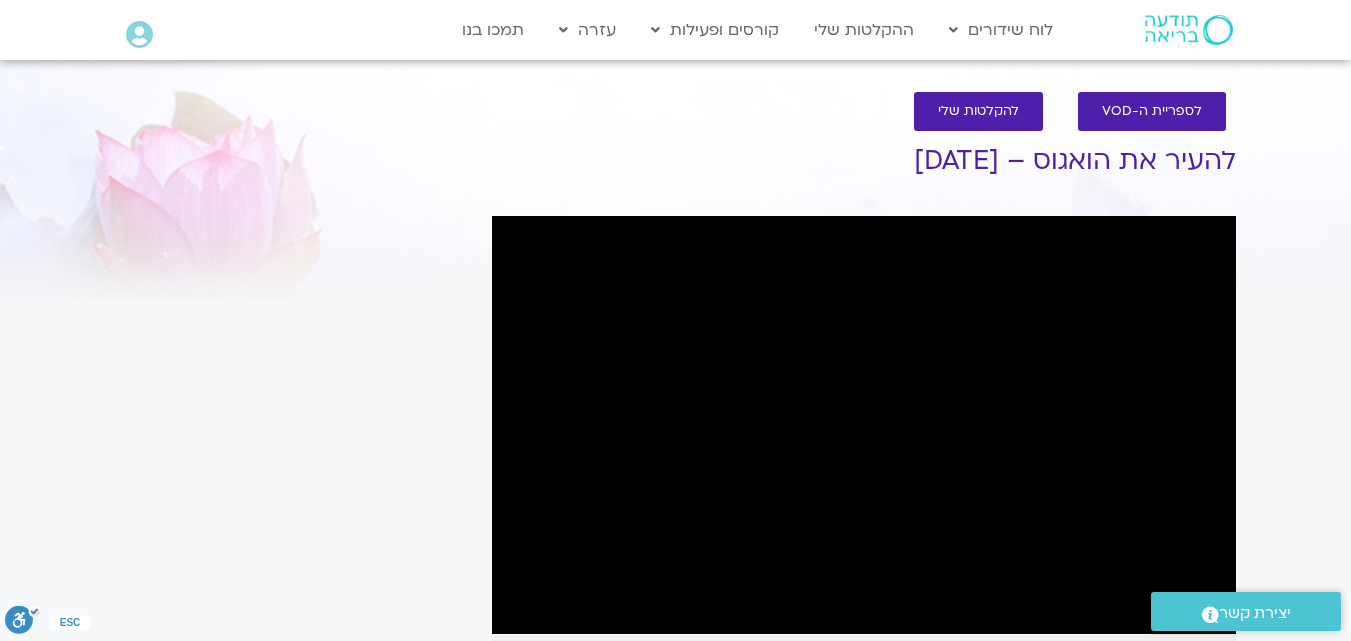 scroll, scrollTop: 0, scrollLeft: 0, axis: both 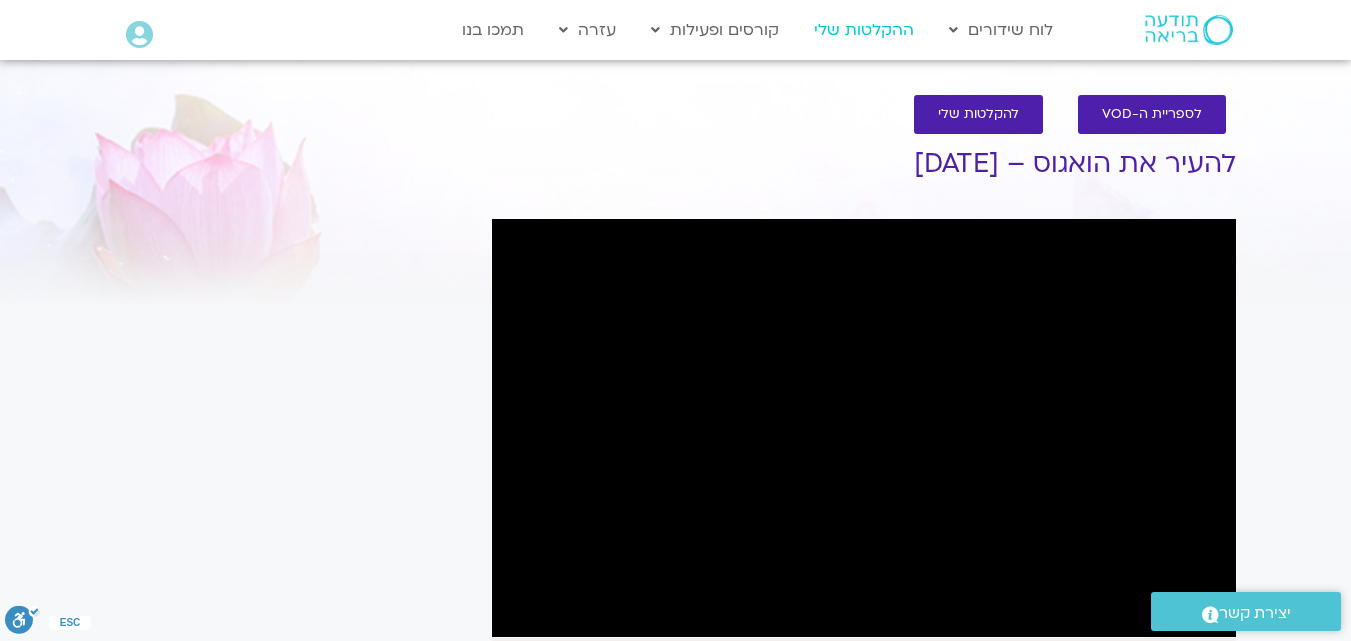 click on "ההקלטות שלי" at bounding box center (864, 30) 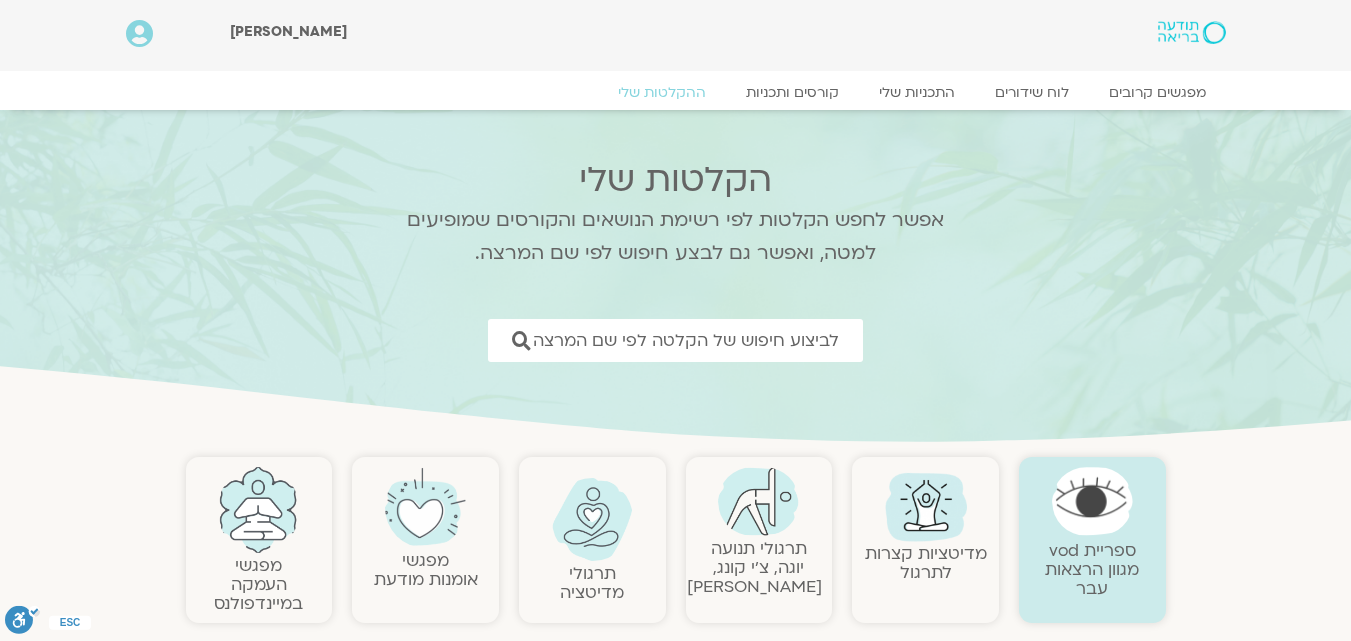 scroll, scrollTop: 0, scrollLeft: 0, axis: both 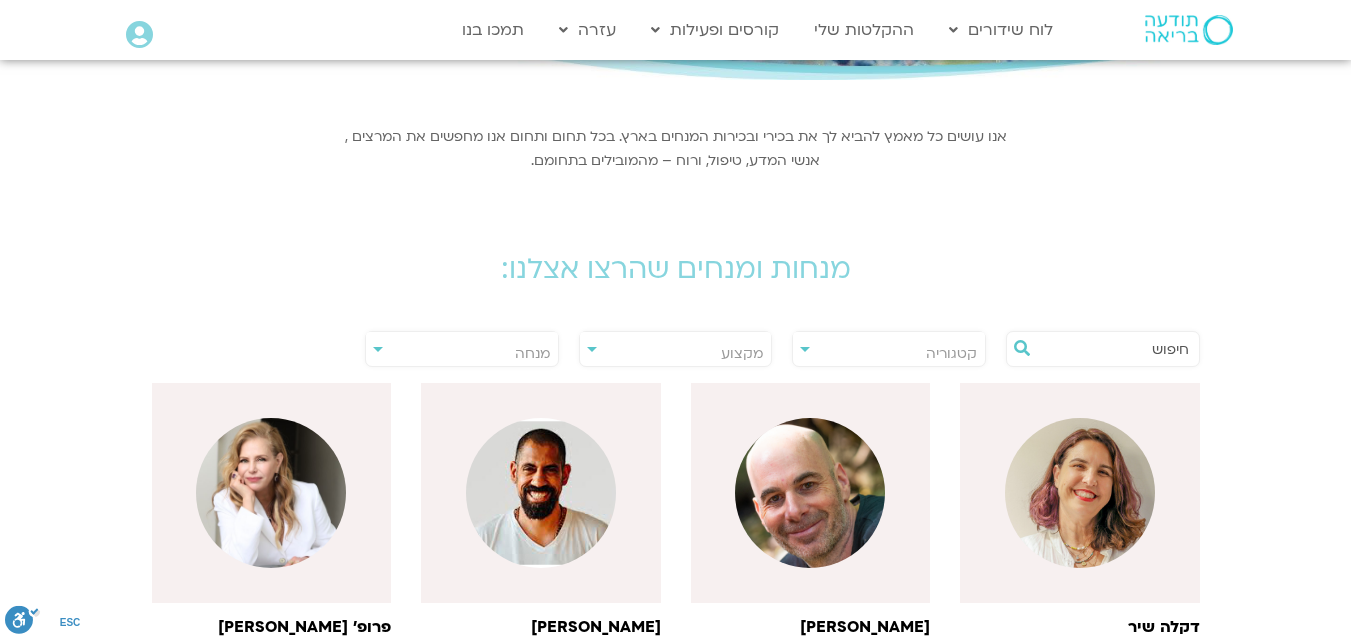 click on "מנחה" at bounding box center [532, 353] 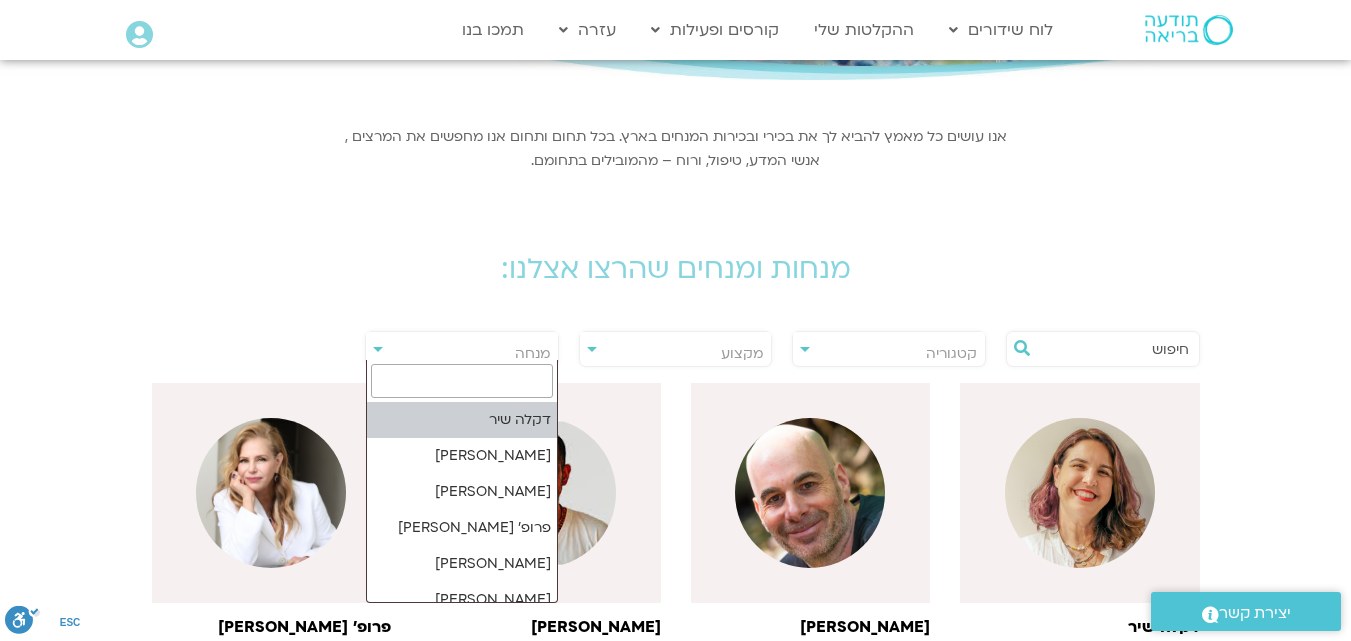 click at bounding box center [462, 381] 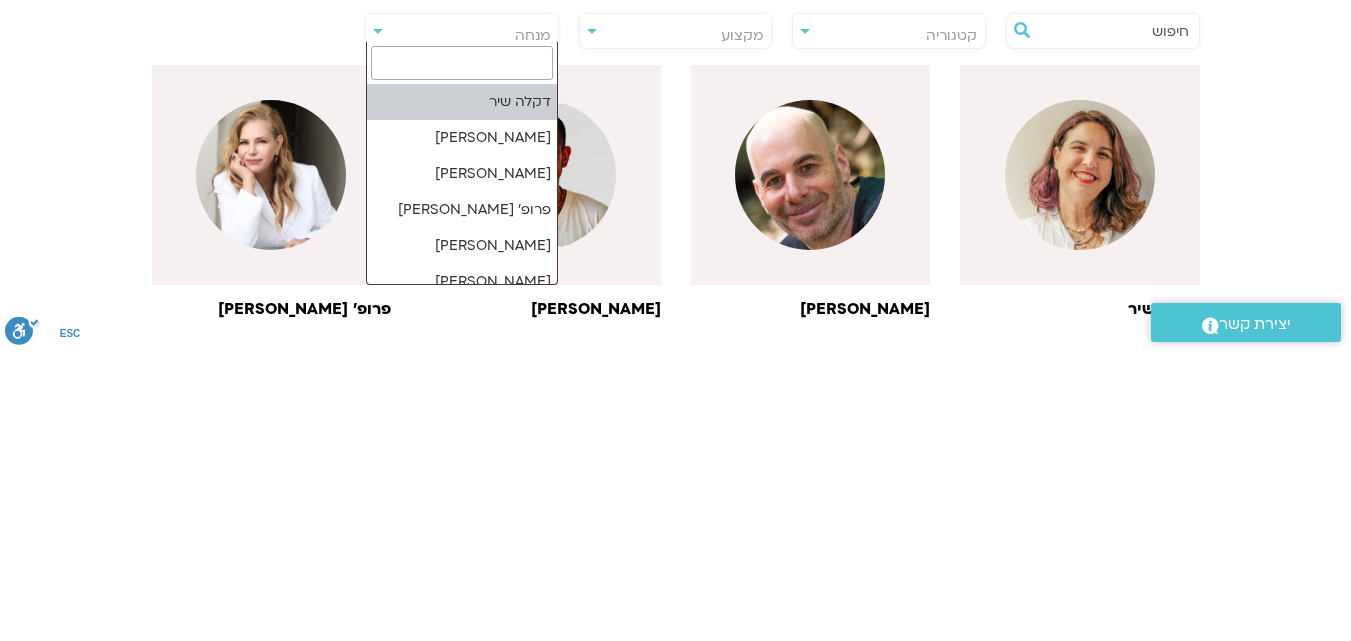 scroll, scrollTop: 273, scrollLeft: 0, axis: vertical 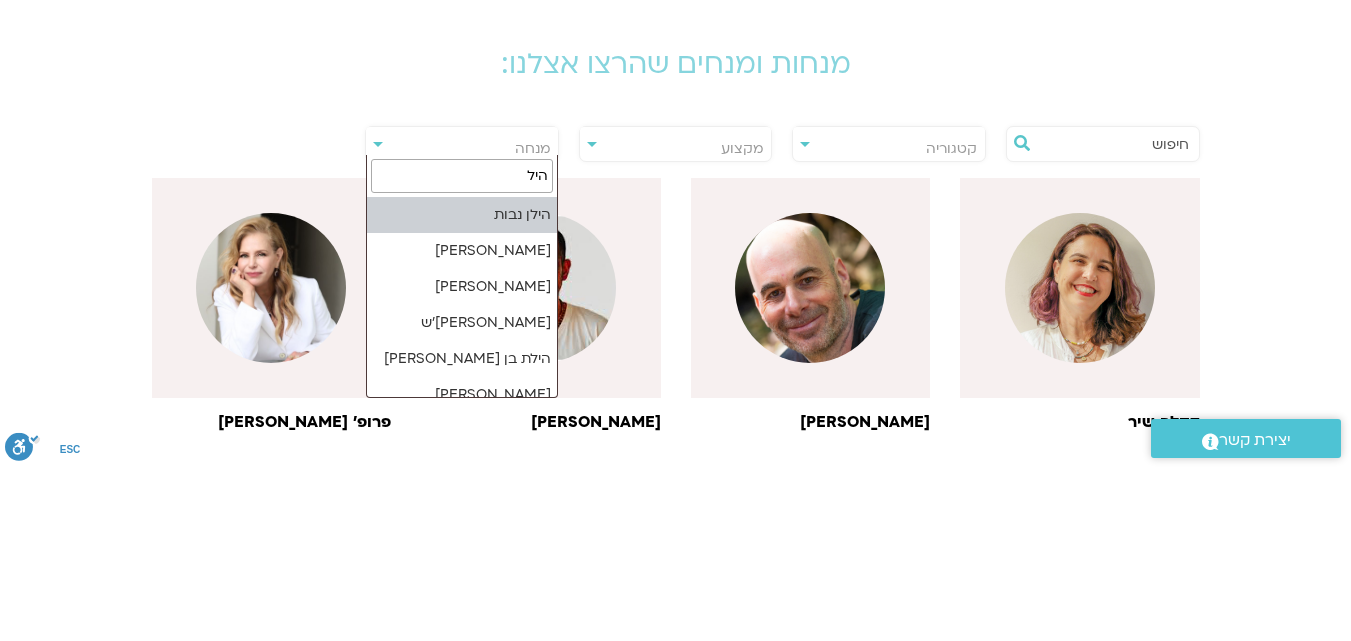type on "הילן" 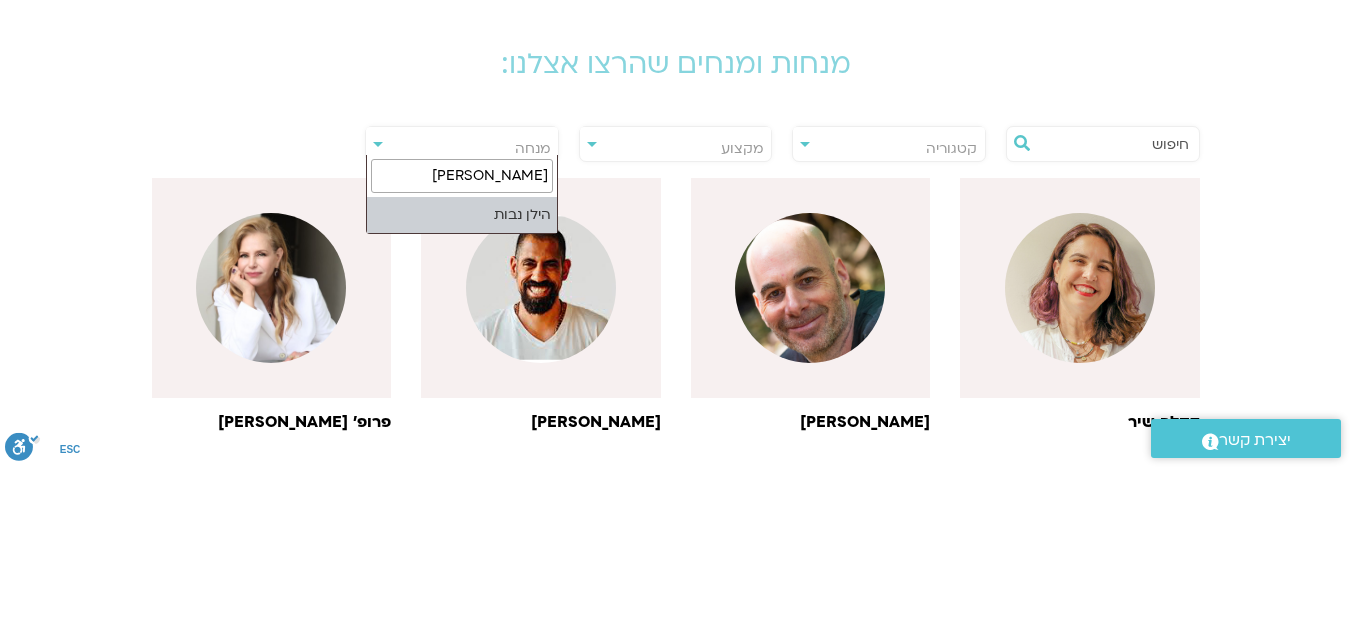 select on "******" 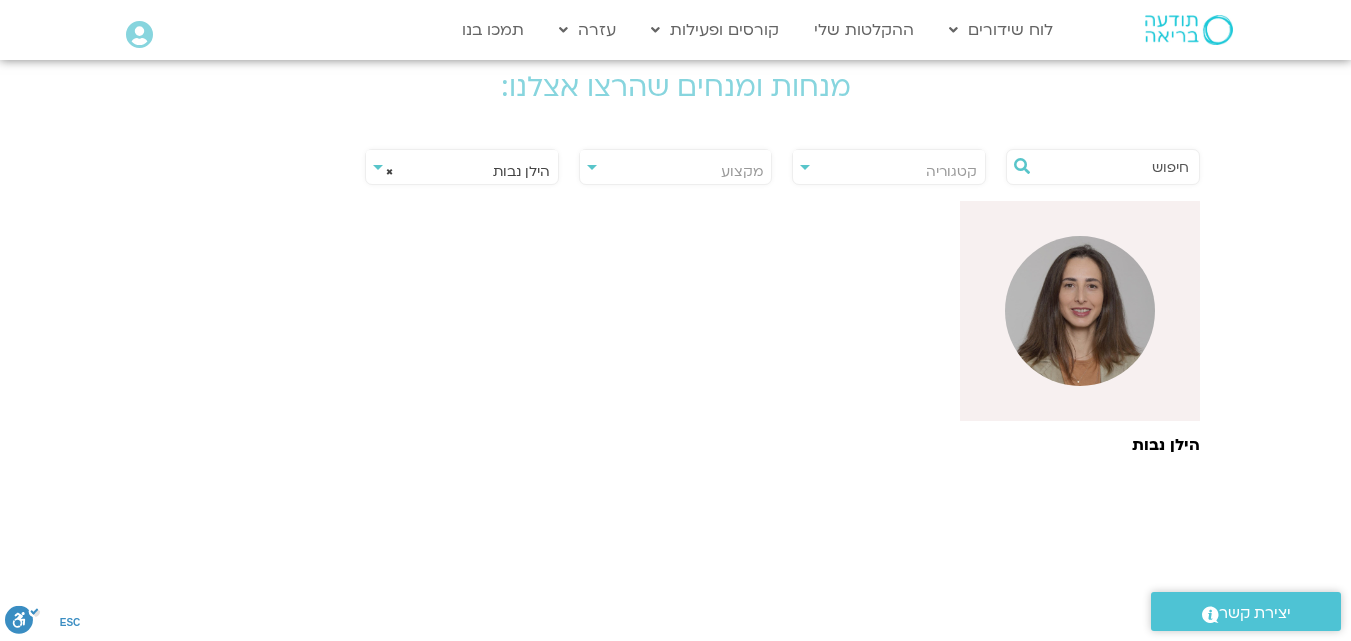 scroll, scrollTop: 435, scrollLeft: 0, axis: vertical 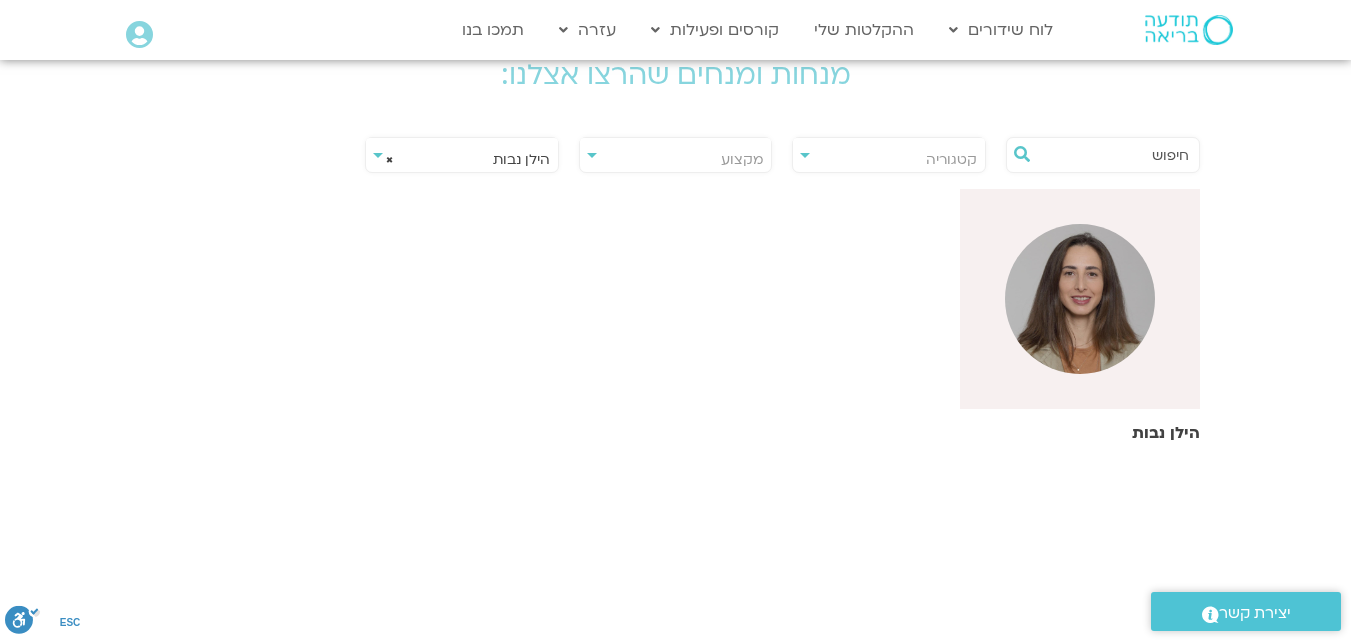 click at bounding box center [1080, 299] 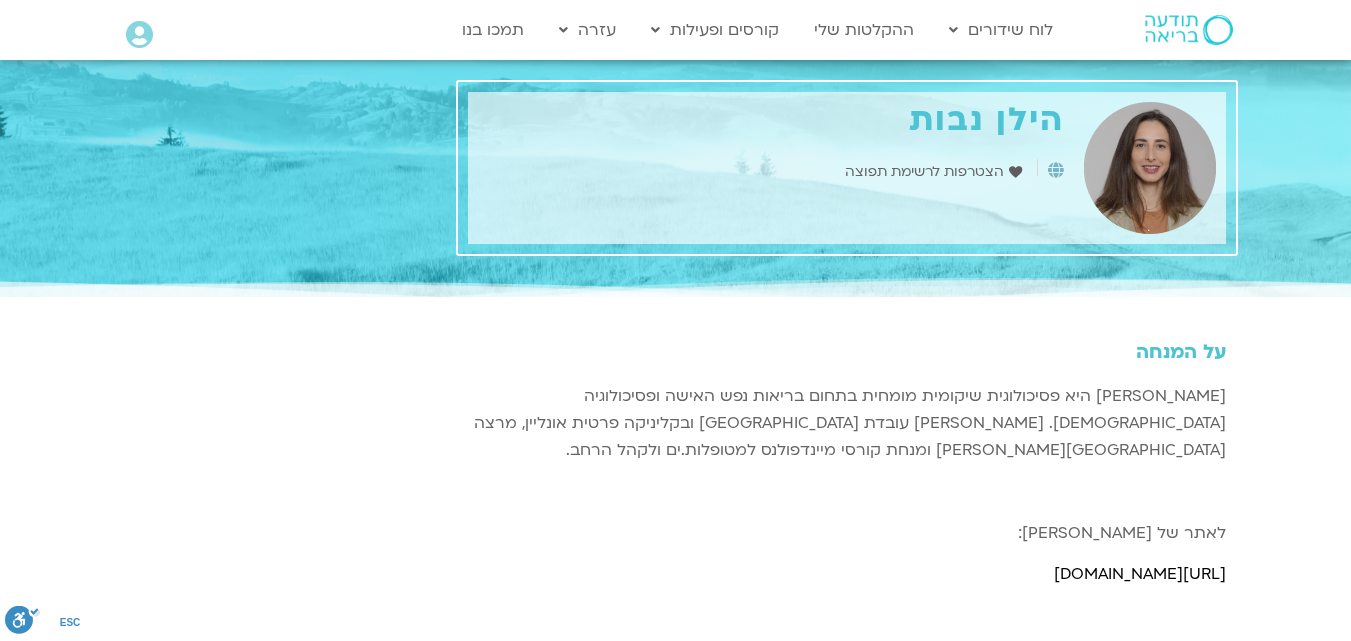 scroll, scrollTop: 0, scrollLeft: 0, axis: both 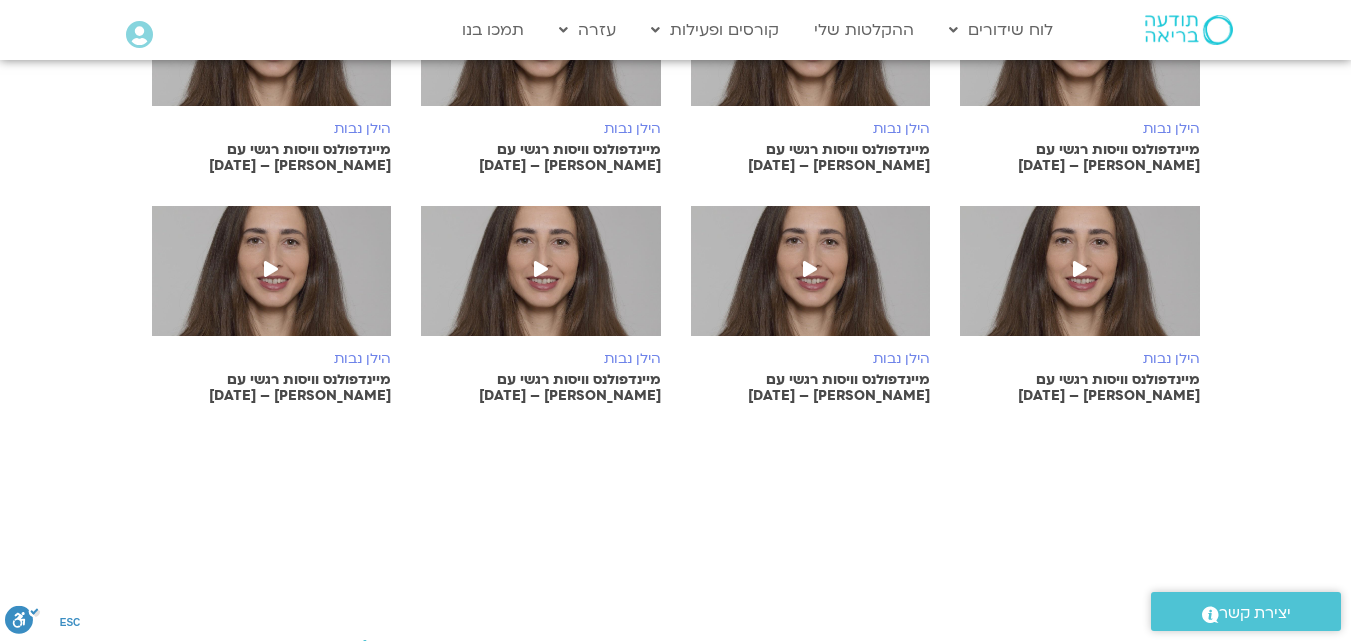 click at bounding box center (271, 271) 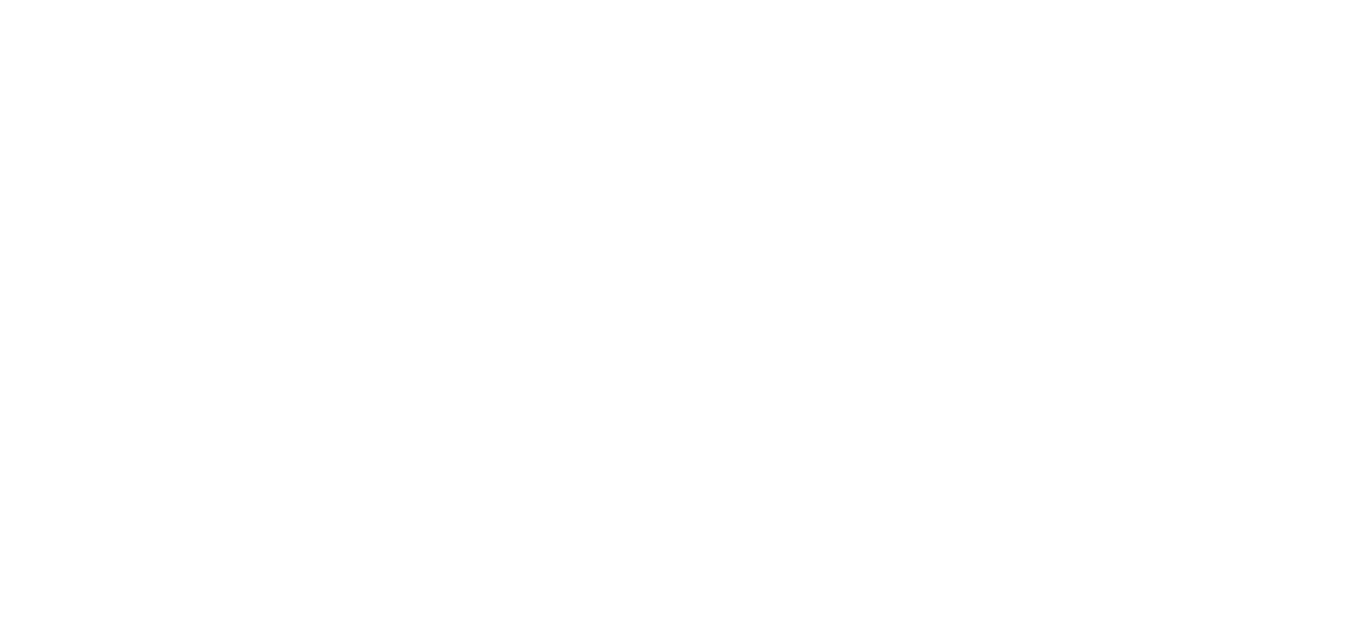 scroll, scrollTop: 0, scrollLeft: 0, axis: both 